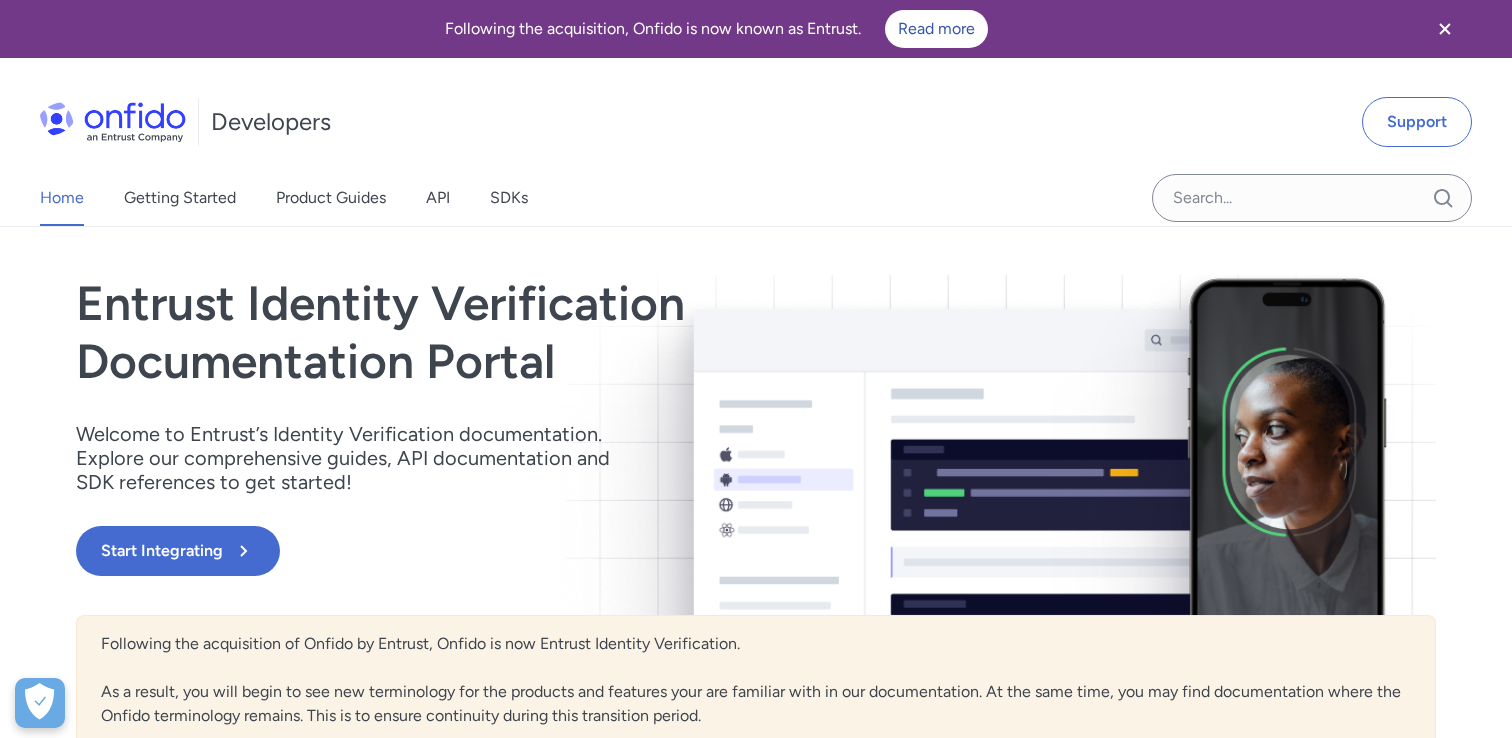 scroll, scrollTop: 737, scrollLeft: 0, axis: vertical 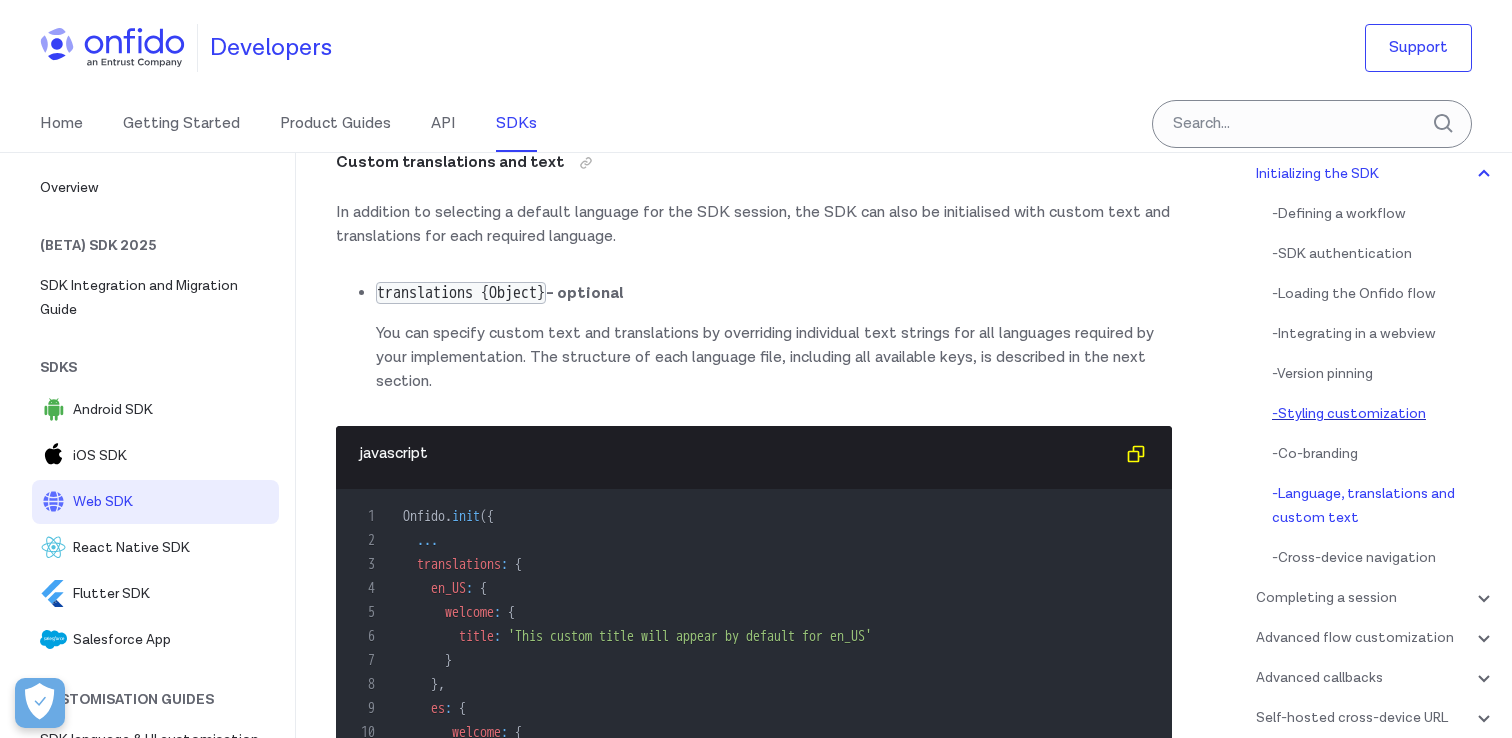 click on "-  Styling customization" at bounding box center [1384, 414] 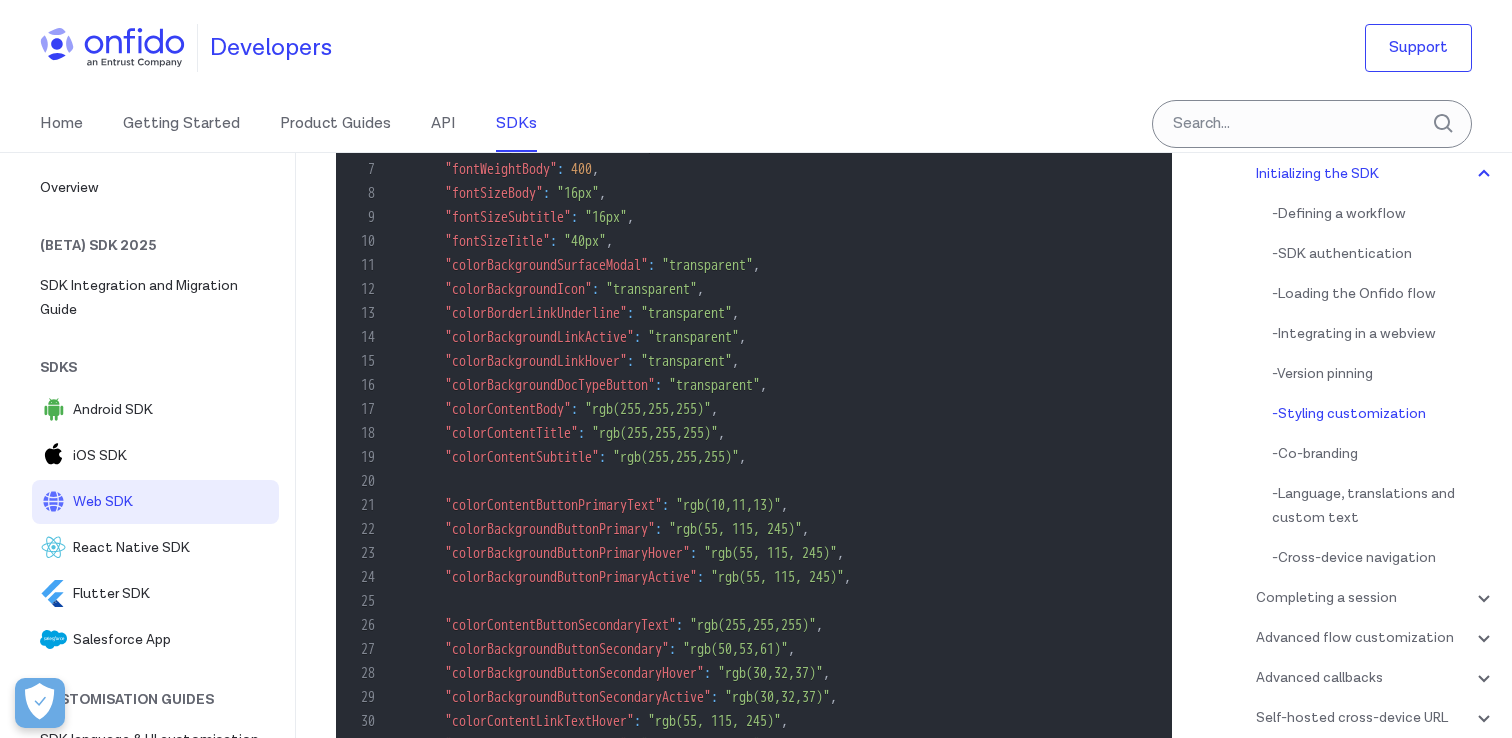 scroll, scrollTop: 7246, scrollLeft: 0, axis: vertical 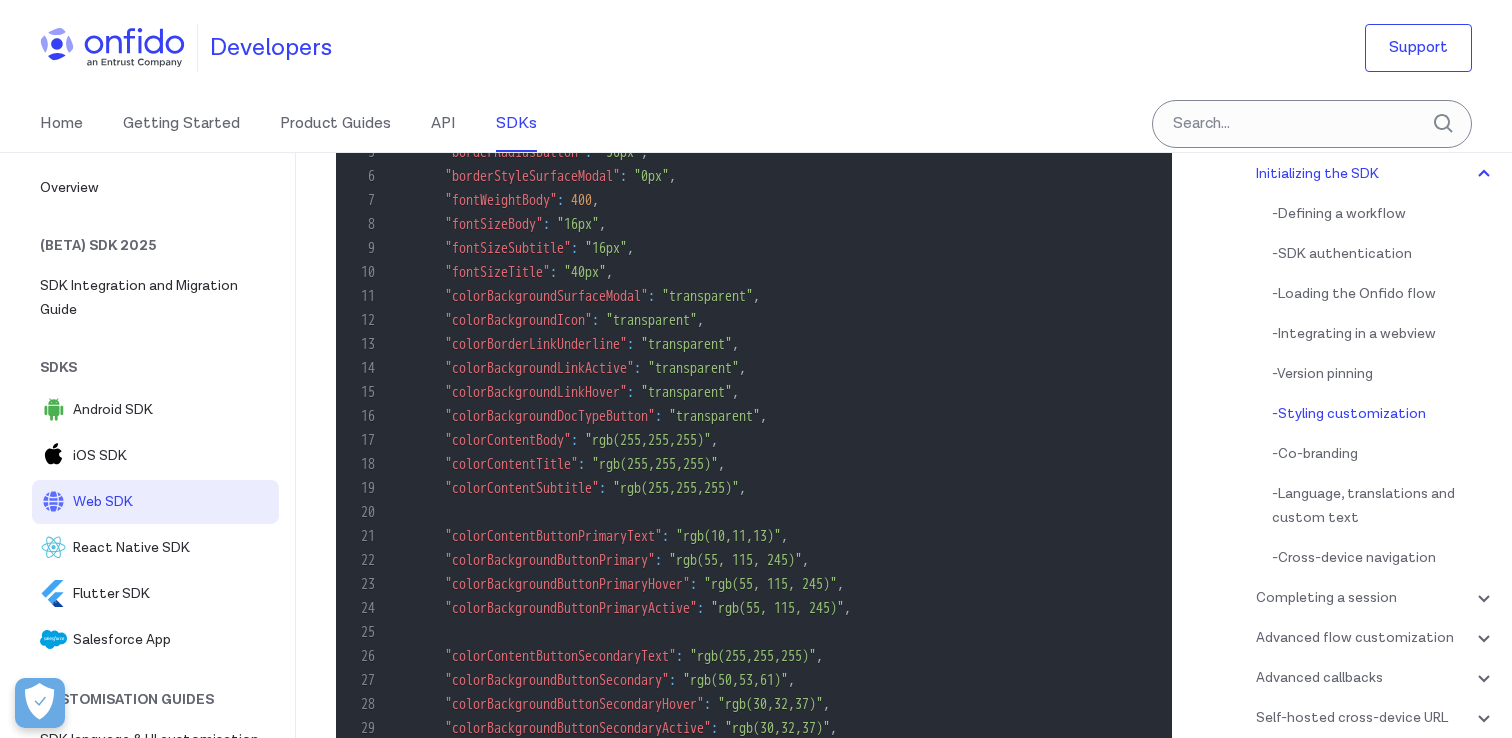 click on ""colorBackgroundSurfaceModal"" at bounding box center [546, 296] 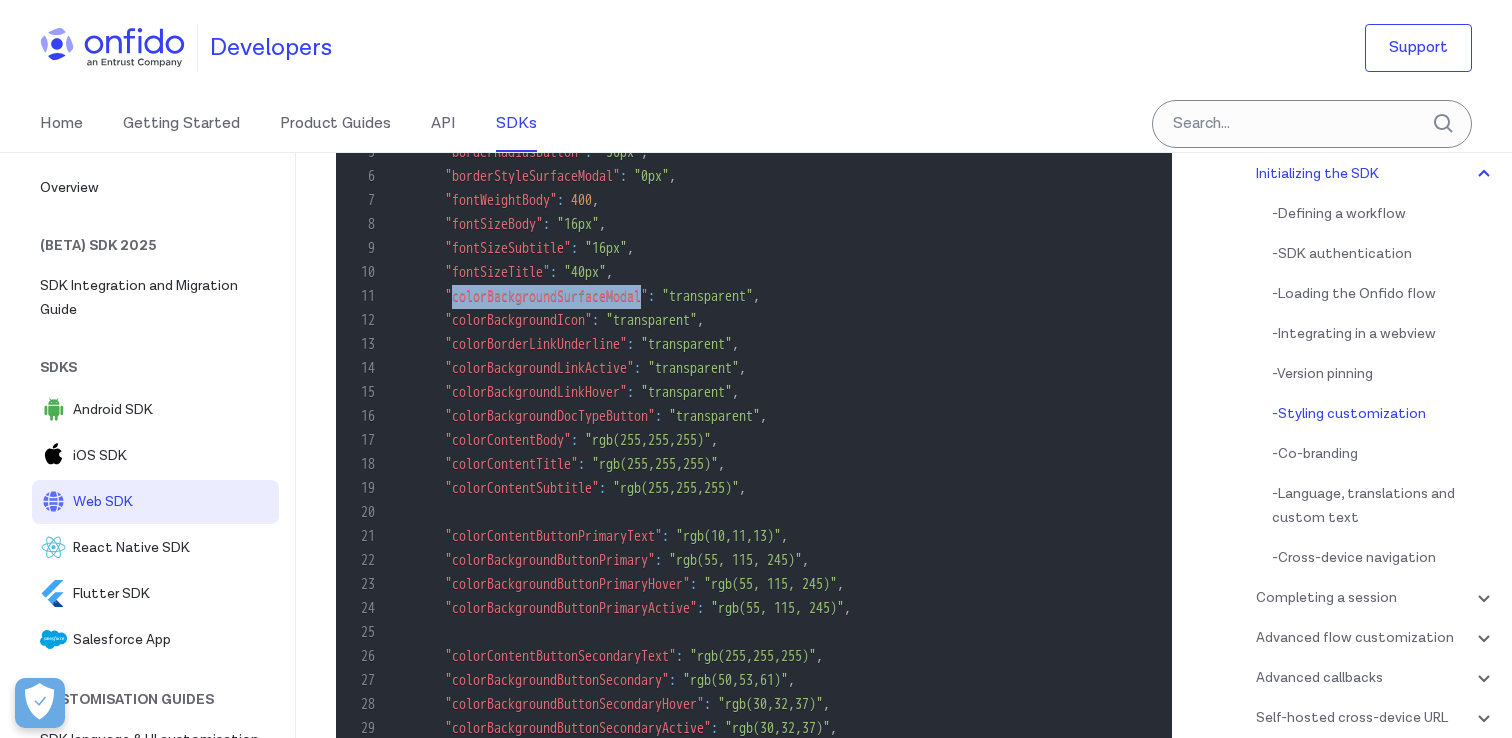 click on ""colorBackgroundSurfaceModal"" at bounding box center [546, 296] 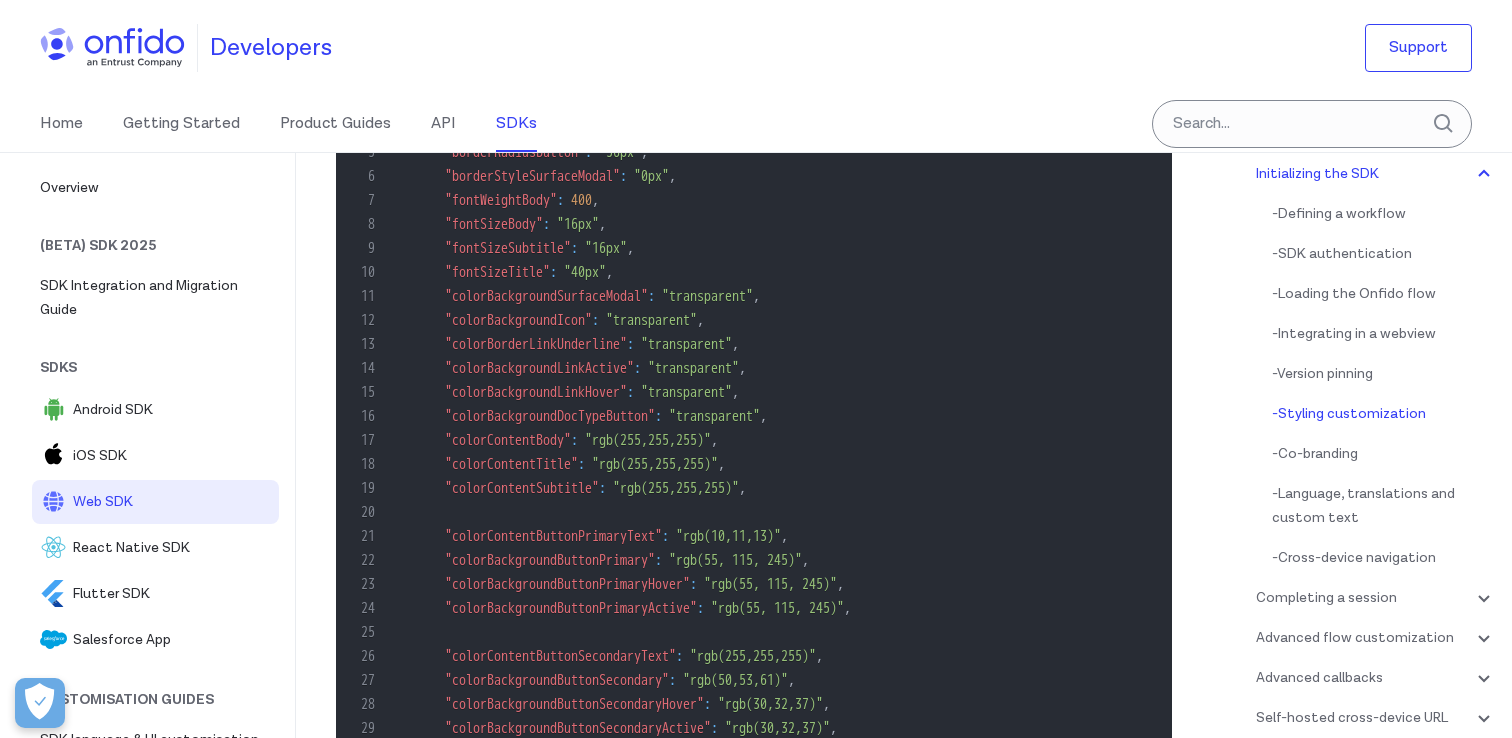 click on ""colorBackgroundIcon"" at bounding box center (518, 320) 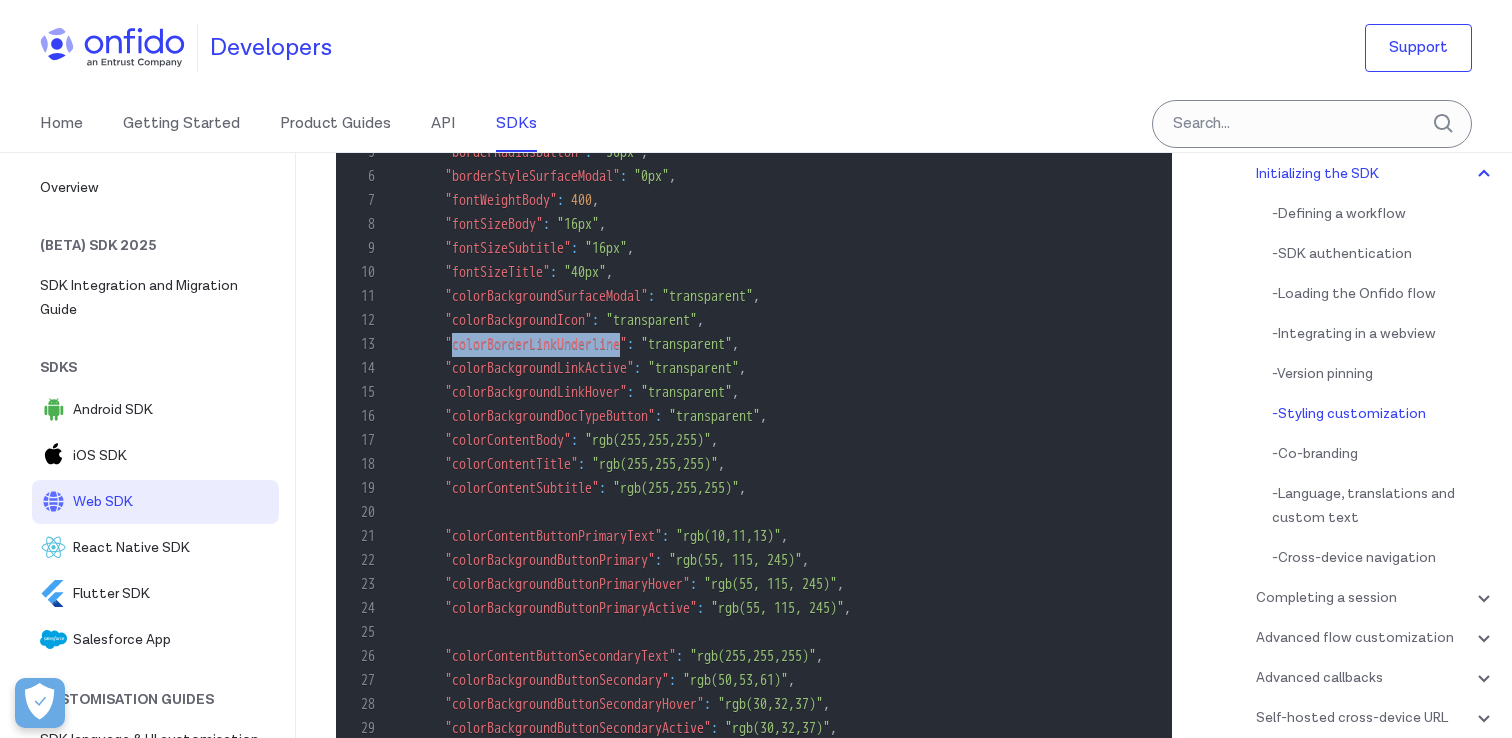 click on ""colorBorderLinkUnderline"" at bounding box center (536, 344) 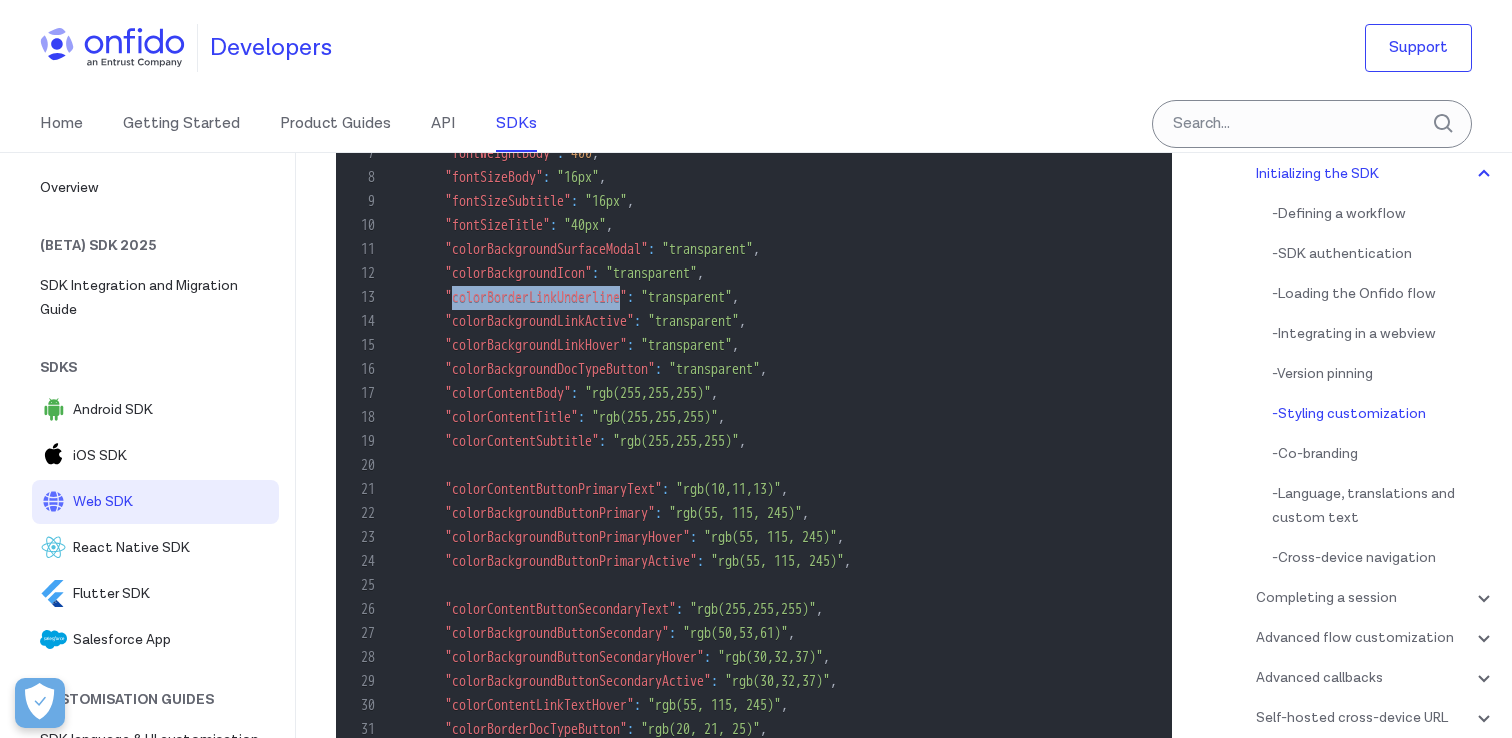 scroll, scrollTop: 7303, scrollLeft: 0, axis: vertical 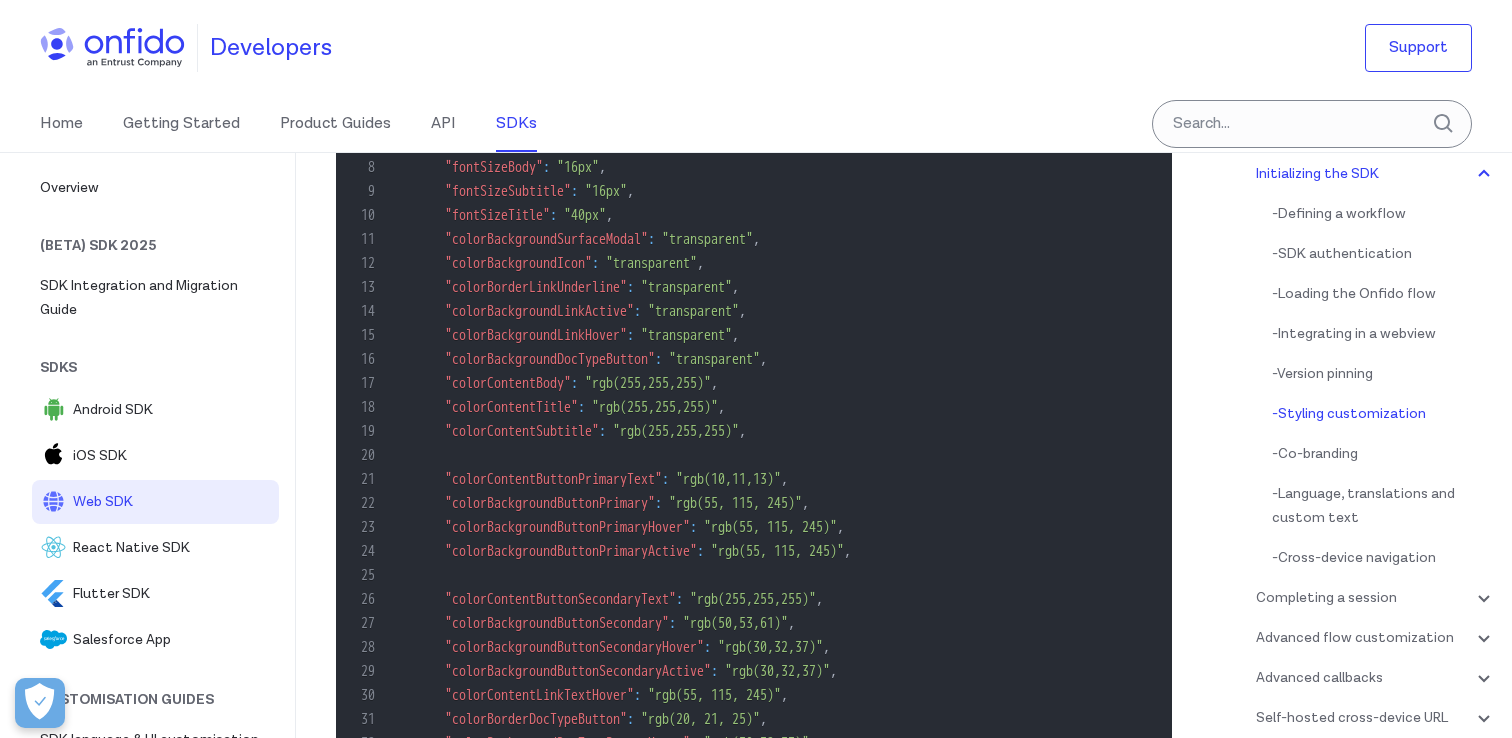 click on "16        "colorBackgroundDocTypeButton" :   "transparent" ," at bounding box center [744, 360] 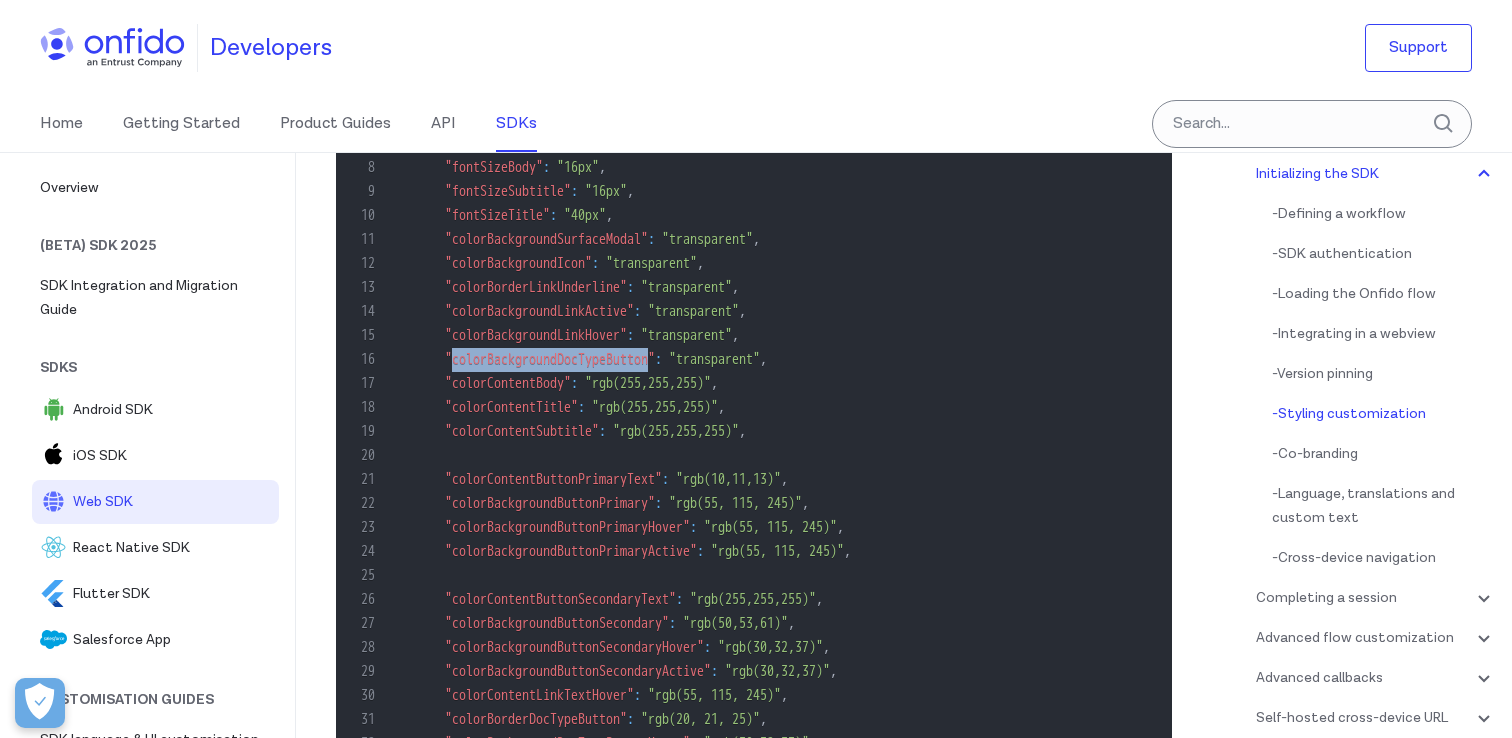 click on "16        "colorBackgroundDocTypeButton" :   "transparent" ," at bounding box center (744, 360) 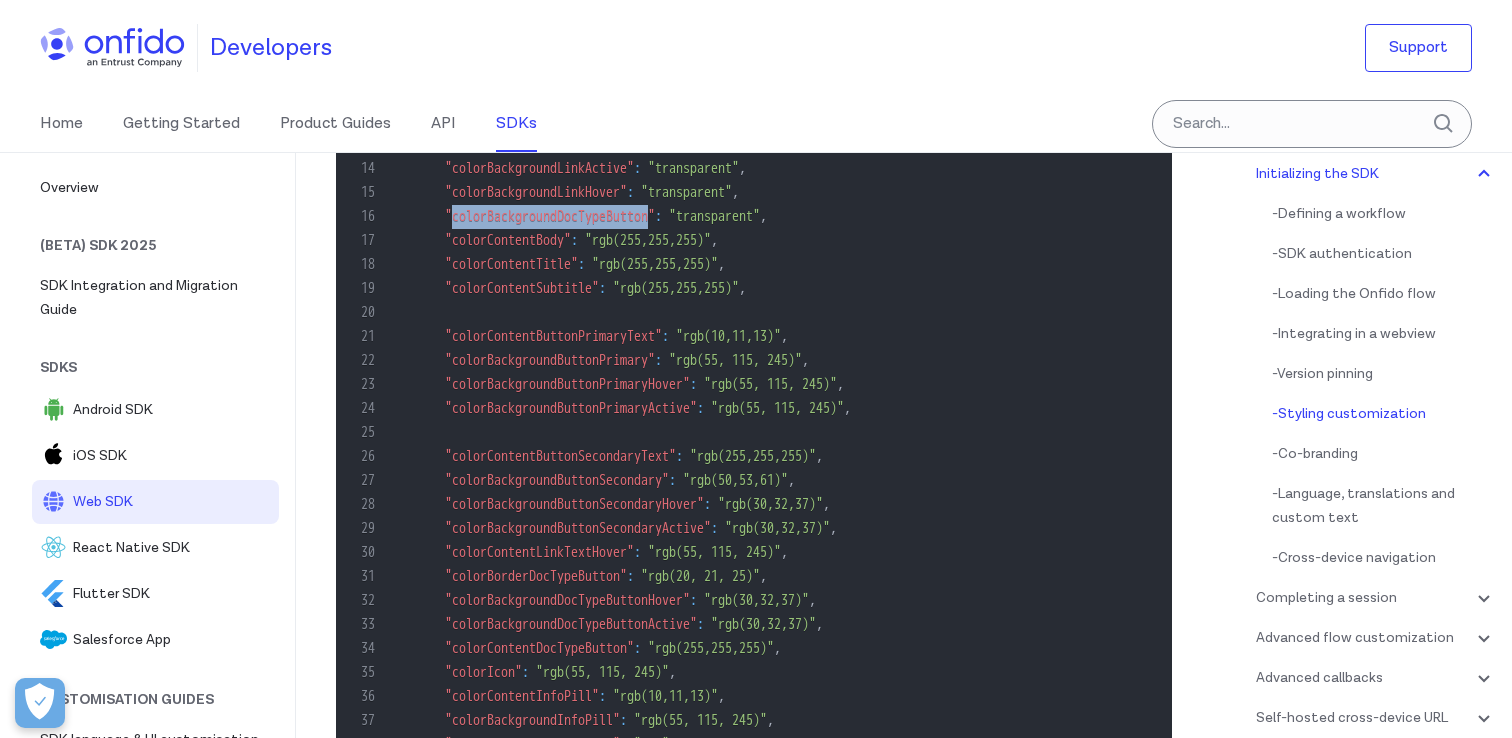 scroll, scrollTop: 7459, scrollLeft: 0, axis: vertical 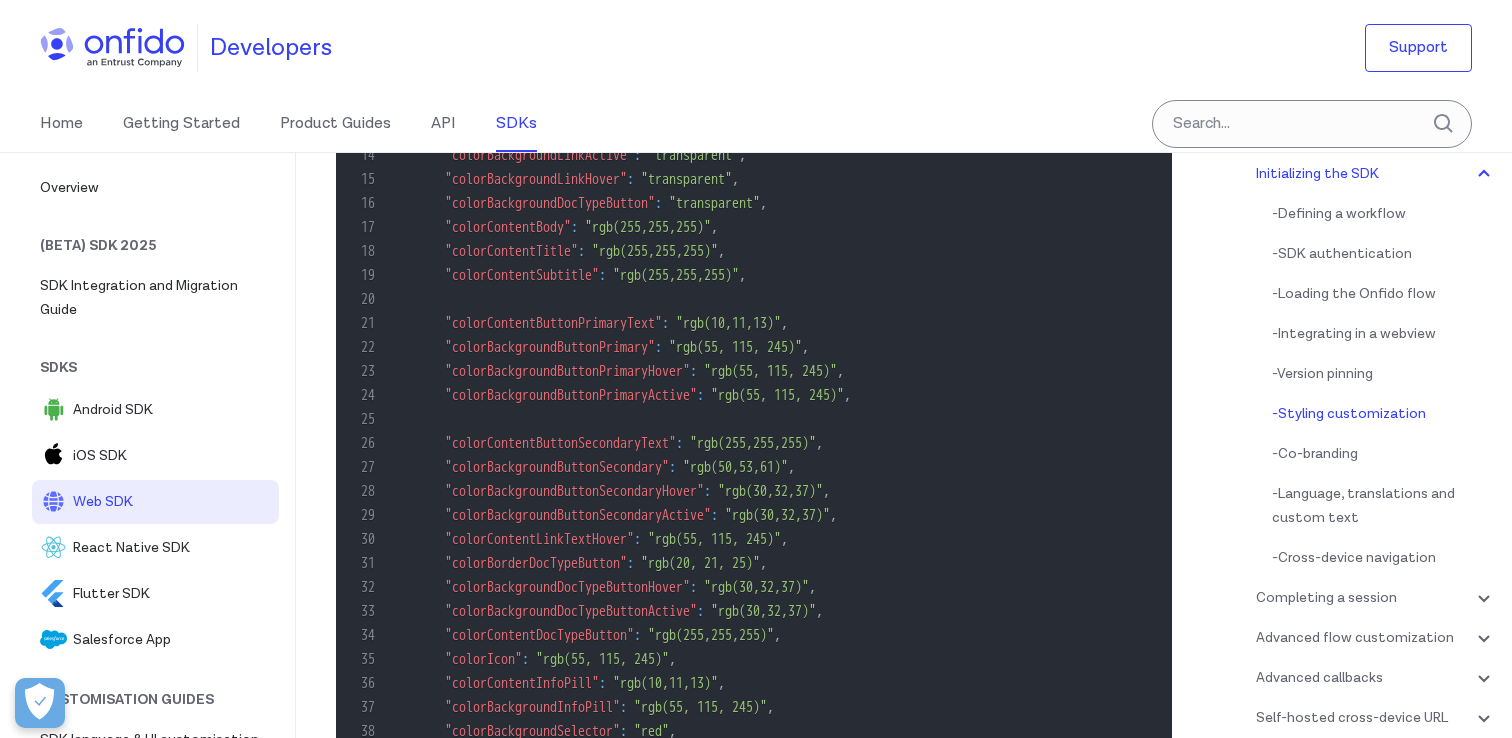 click on ""colorContentButtonPrimaryText"" at bounding box center [553, 323] 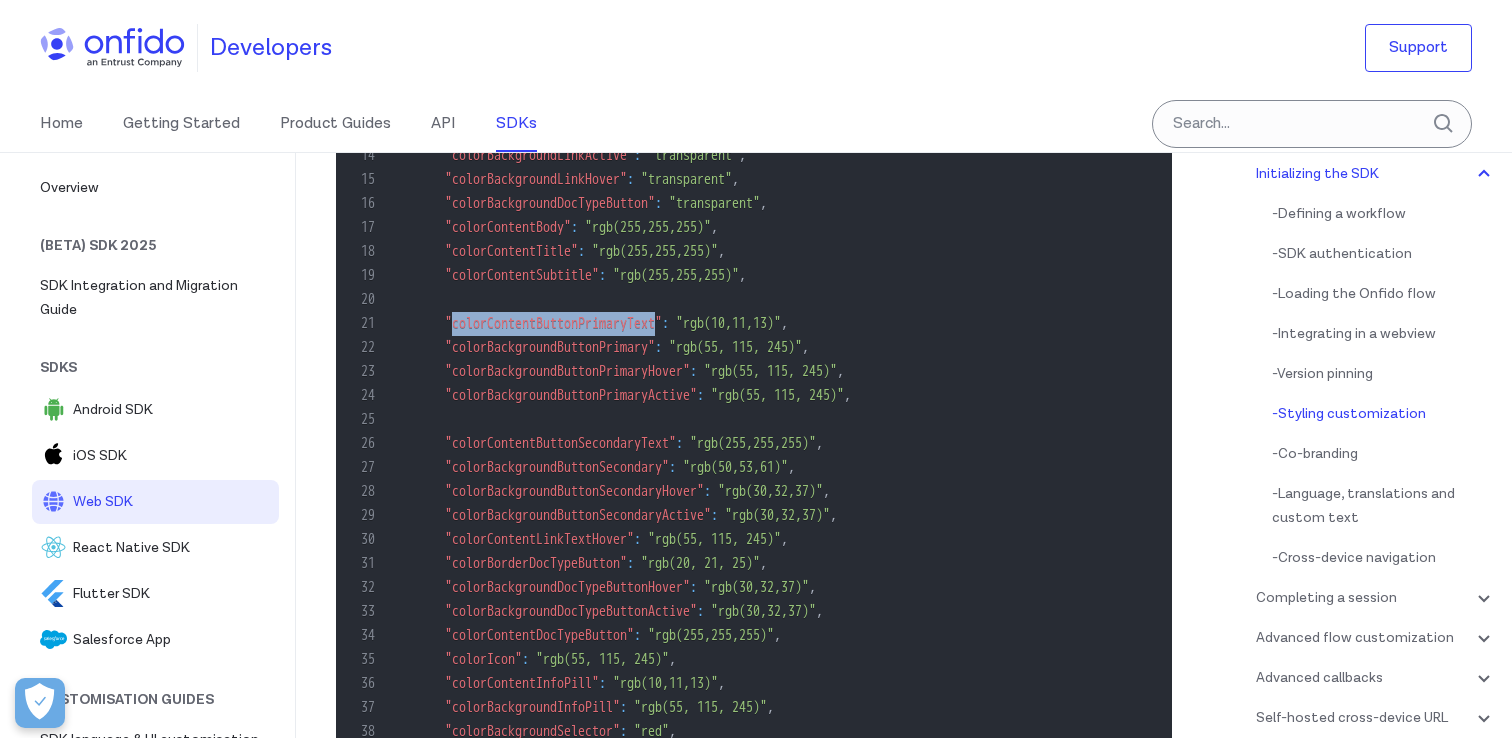 click on ""colorContentButtonPrimaryText"" at bounding box center (553, 323) 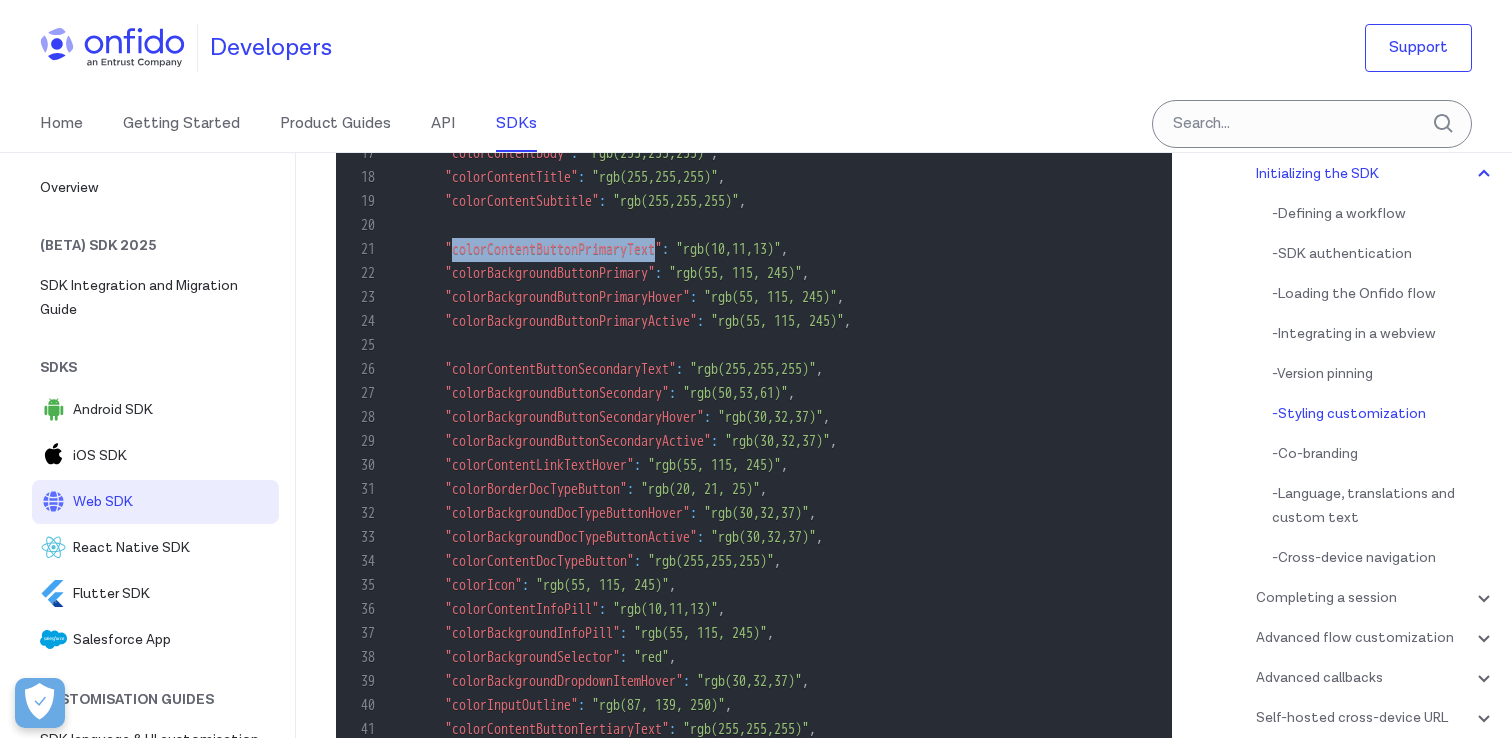 scroll, scrollTop: 7549, scrollLeft: 0, axis: vertical 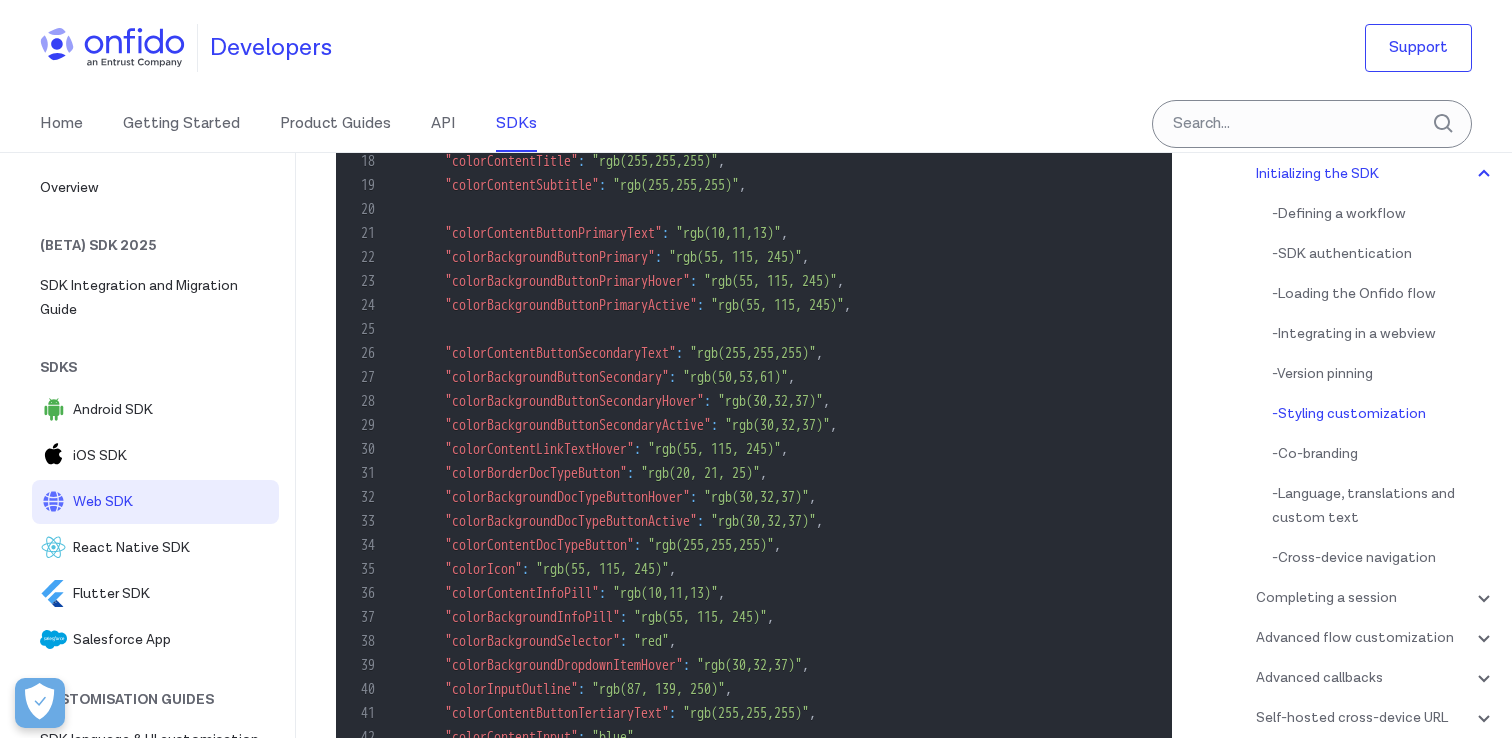 click on ""colorContentButtonSecondaryText"" at bounding box center (560, 353) 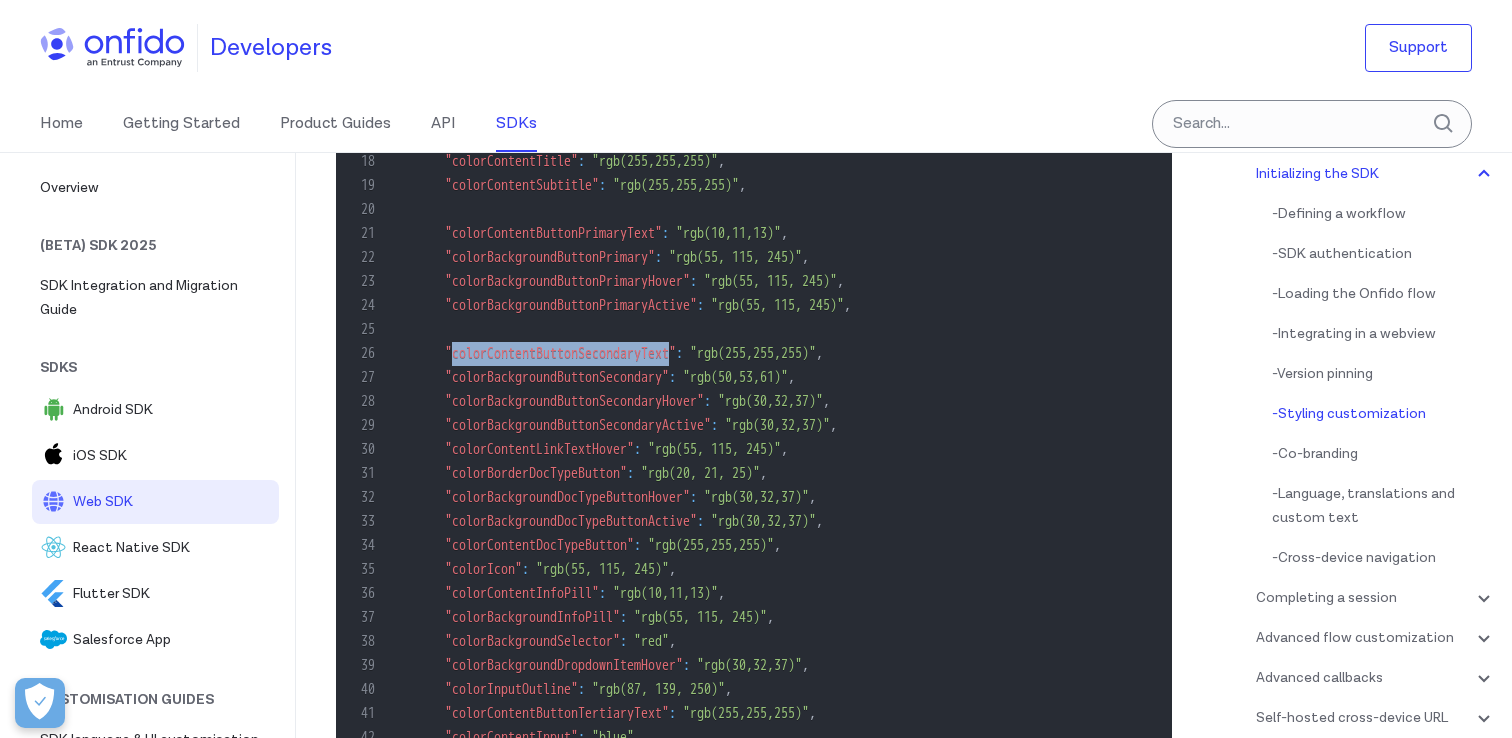 click on ""colorContentButtonSecondaryText"" at bounding box center (560, 353) 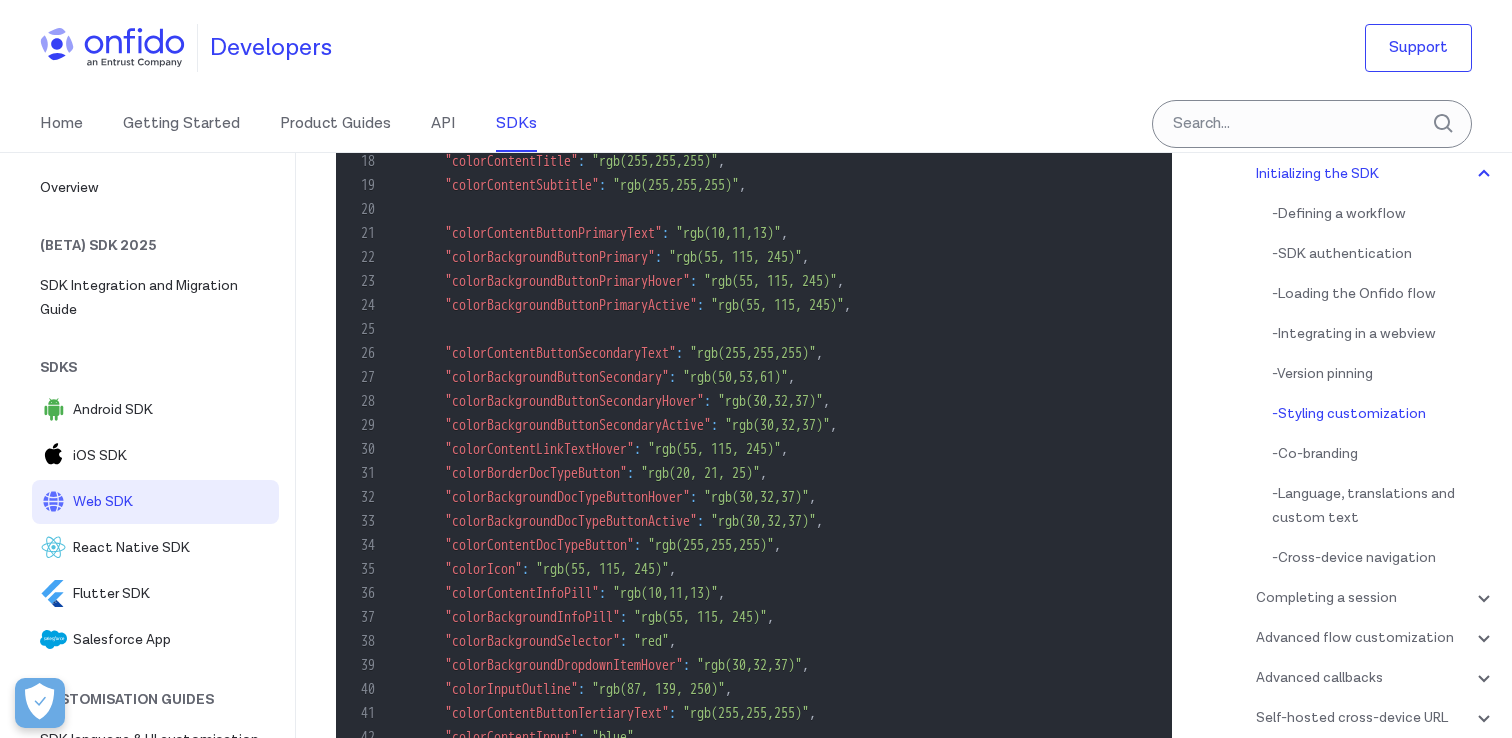 click on ""colorBackgroundButtonSecondary"" at bounding box center [557, 377] 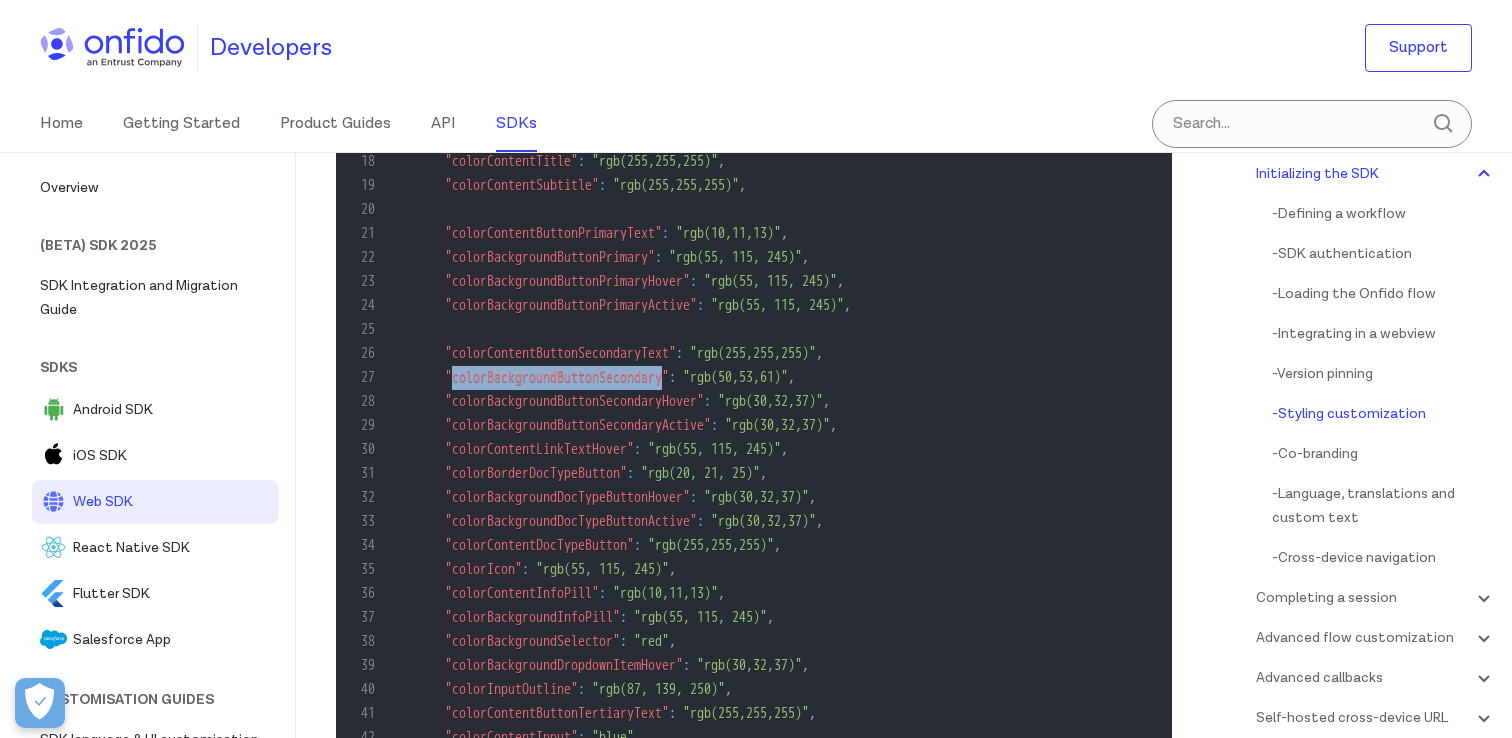 click on ""colorBackgroundButtonSecondary"" at bounding box center (557, 377) 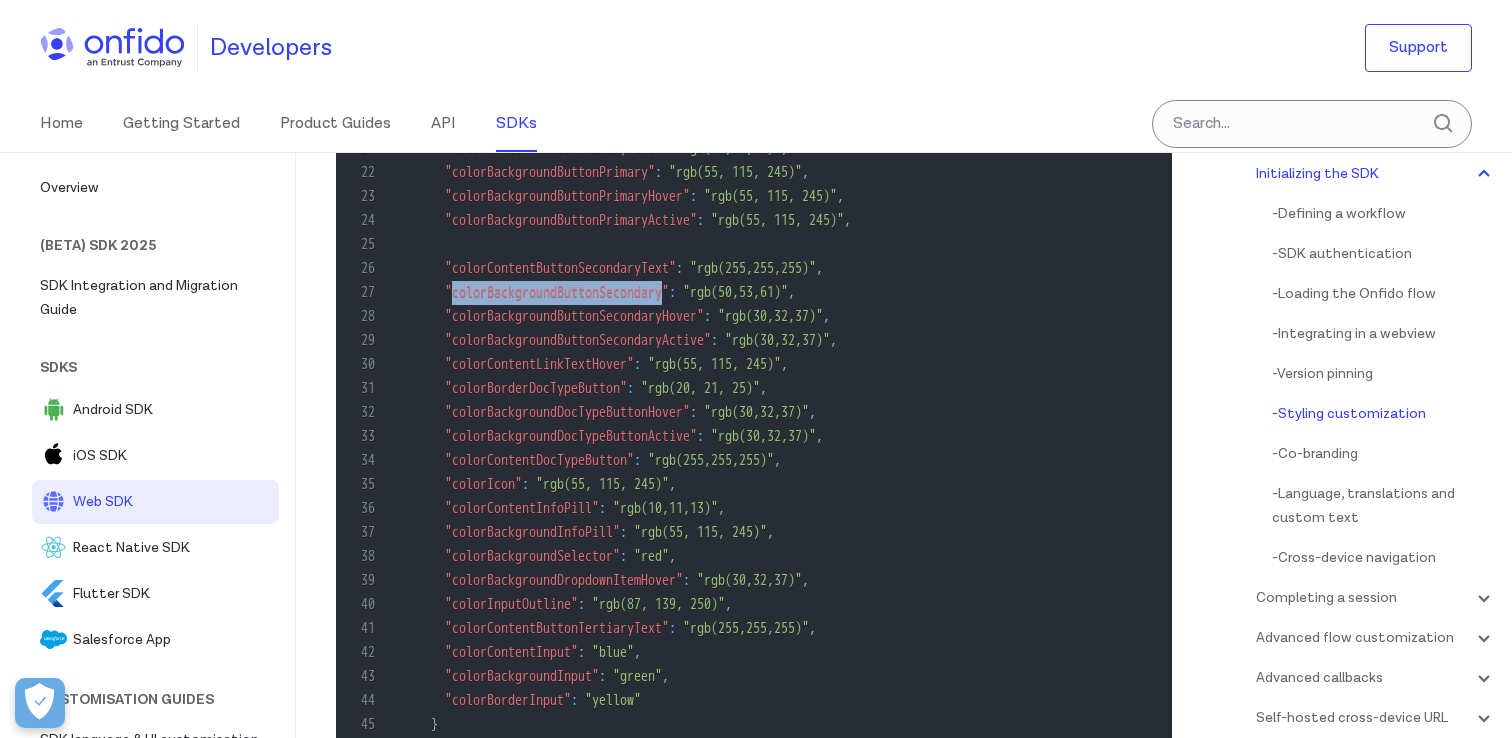 scroll, scrollTop: 7667, scrollLeft: 0, axis: vertical 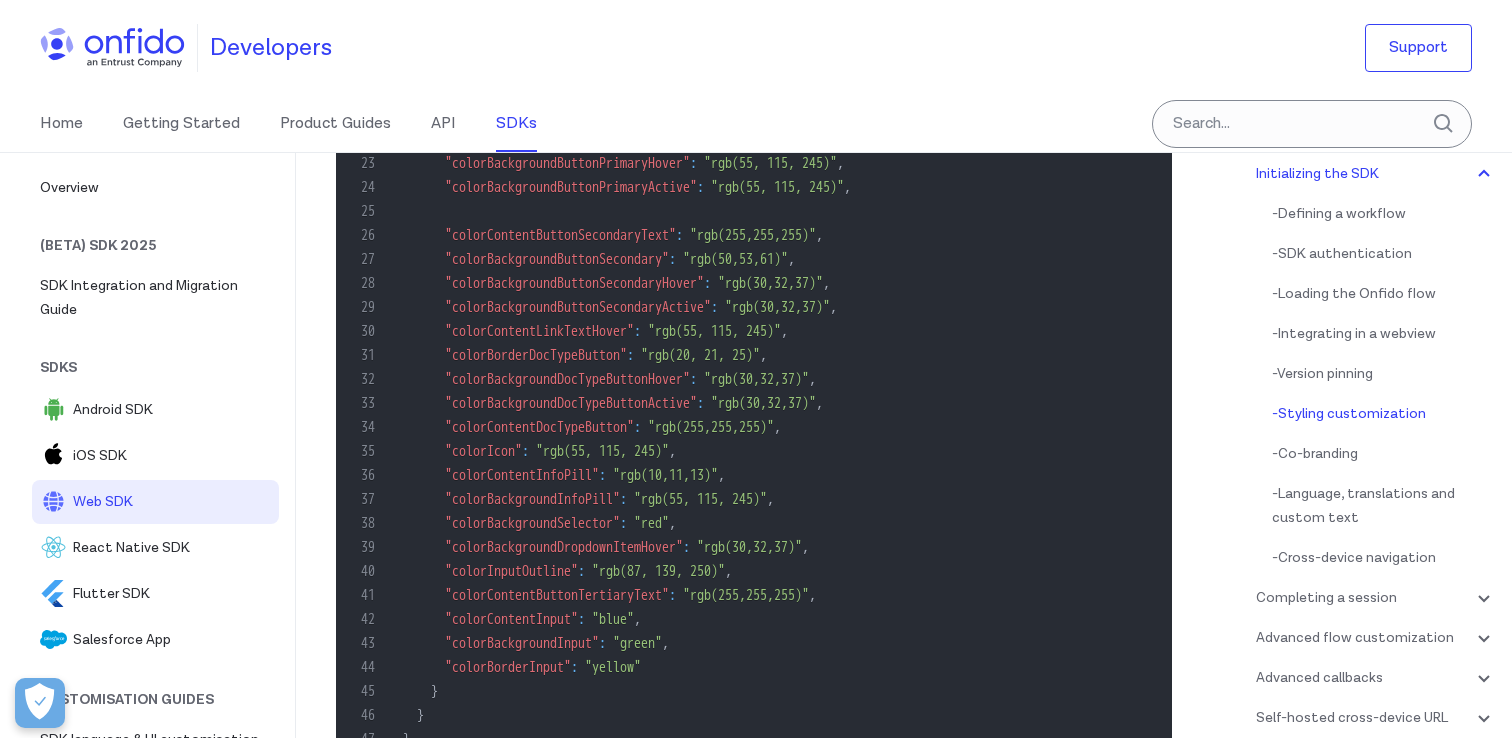 click on ""colorBorderDocTypeButton"" at bounding box center [536, 355] 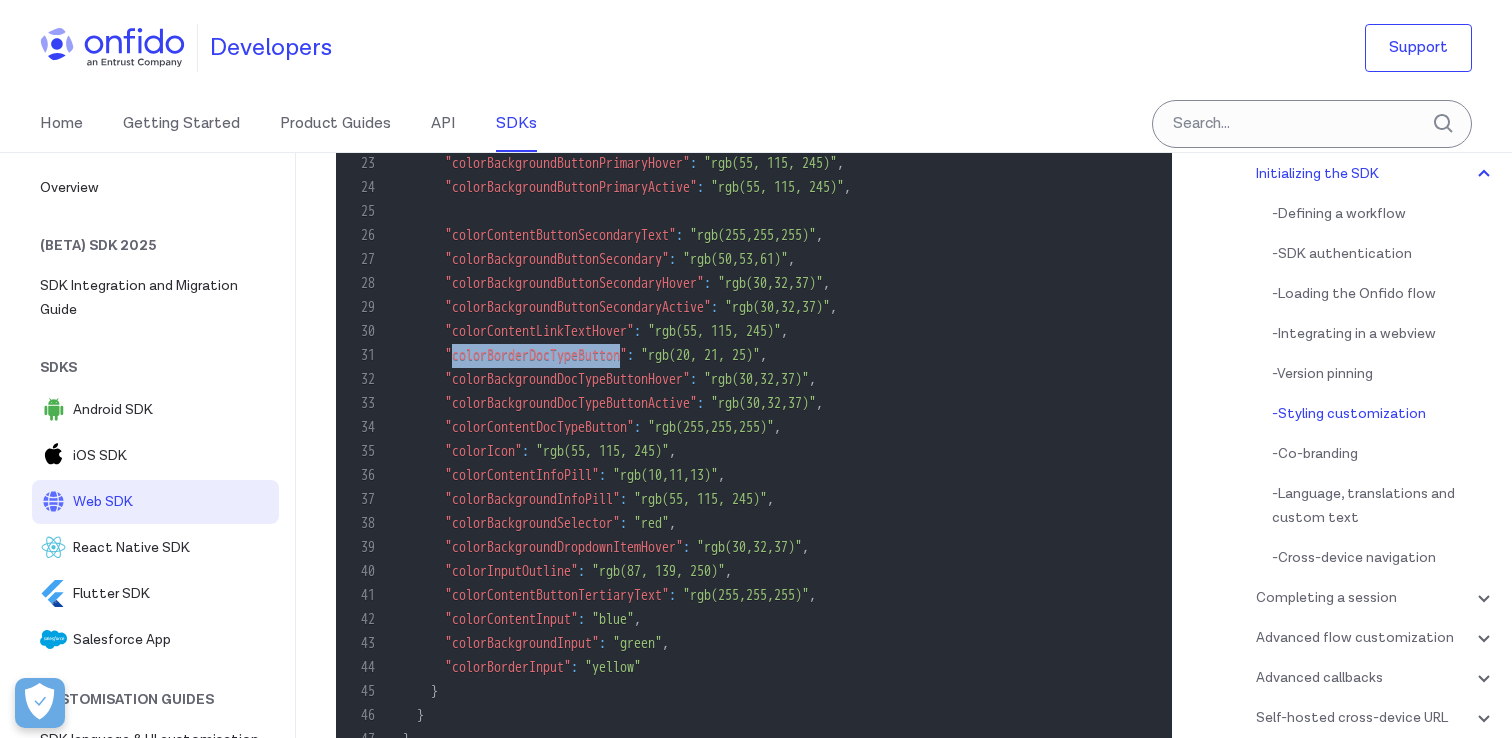 click on ""colorBorderDocTypeButton"" at bounding box center [536, 355] 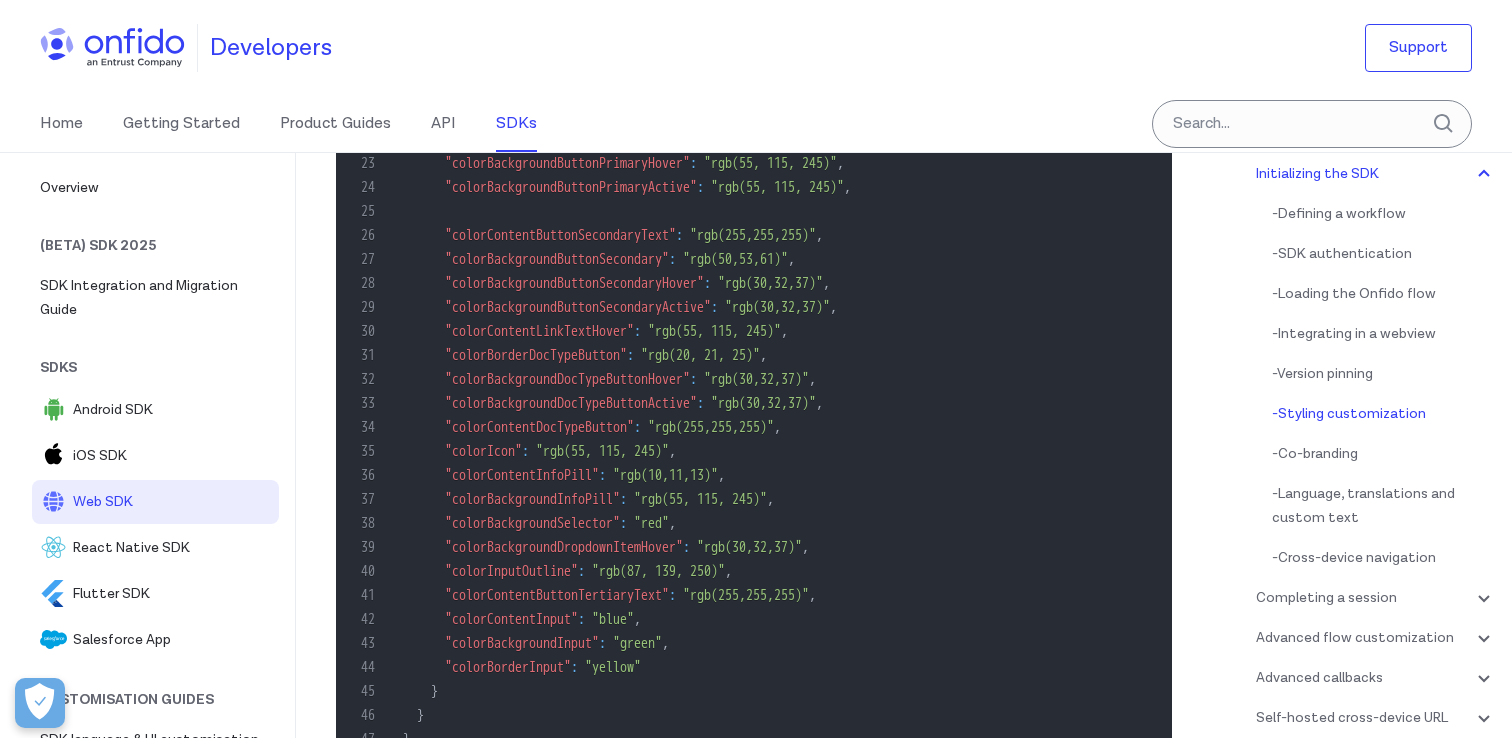 click on ""colorIcon"" at bounding box center (483, 451) 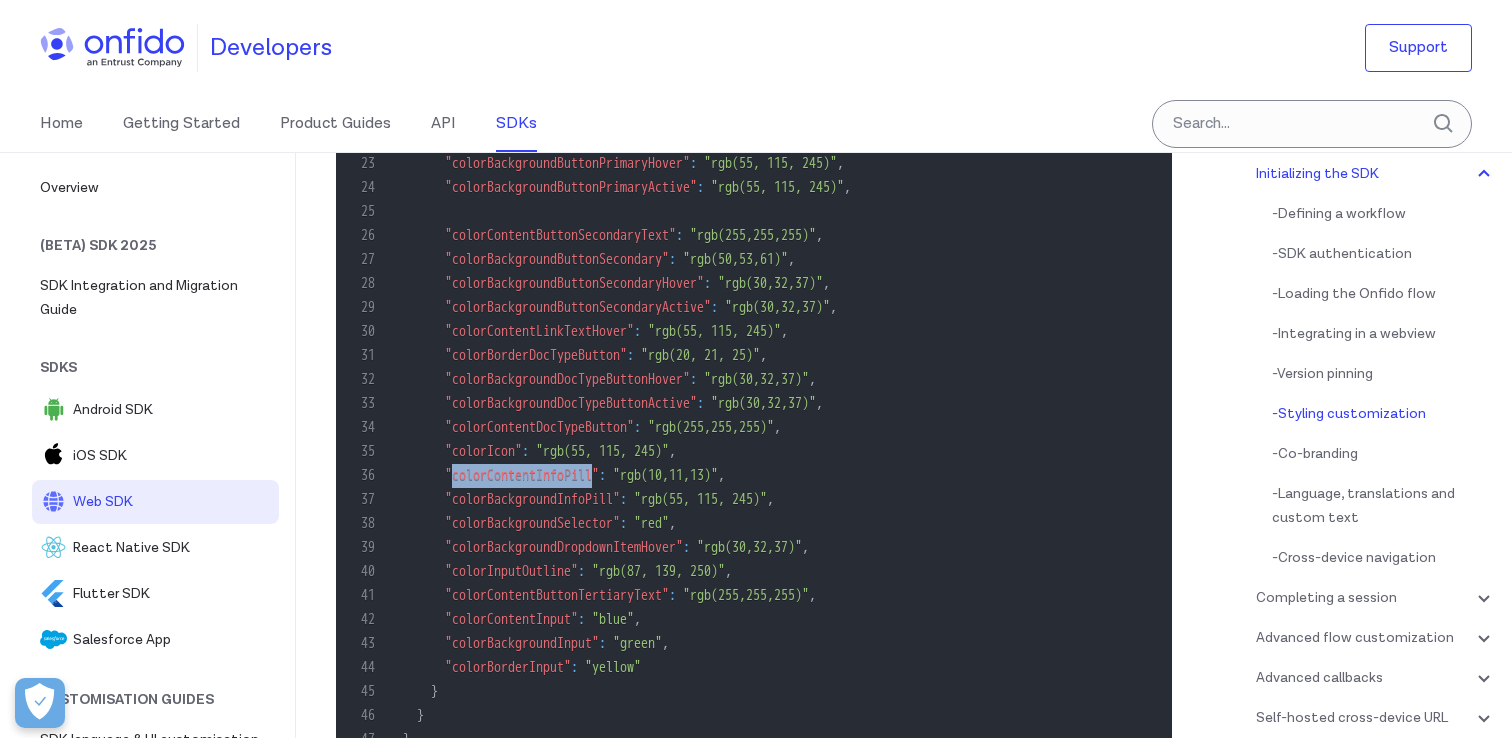 click on ""colorContentInfoPill"" at bounding box center [522, 475] 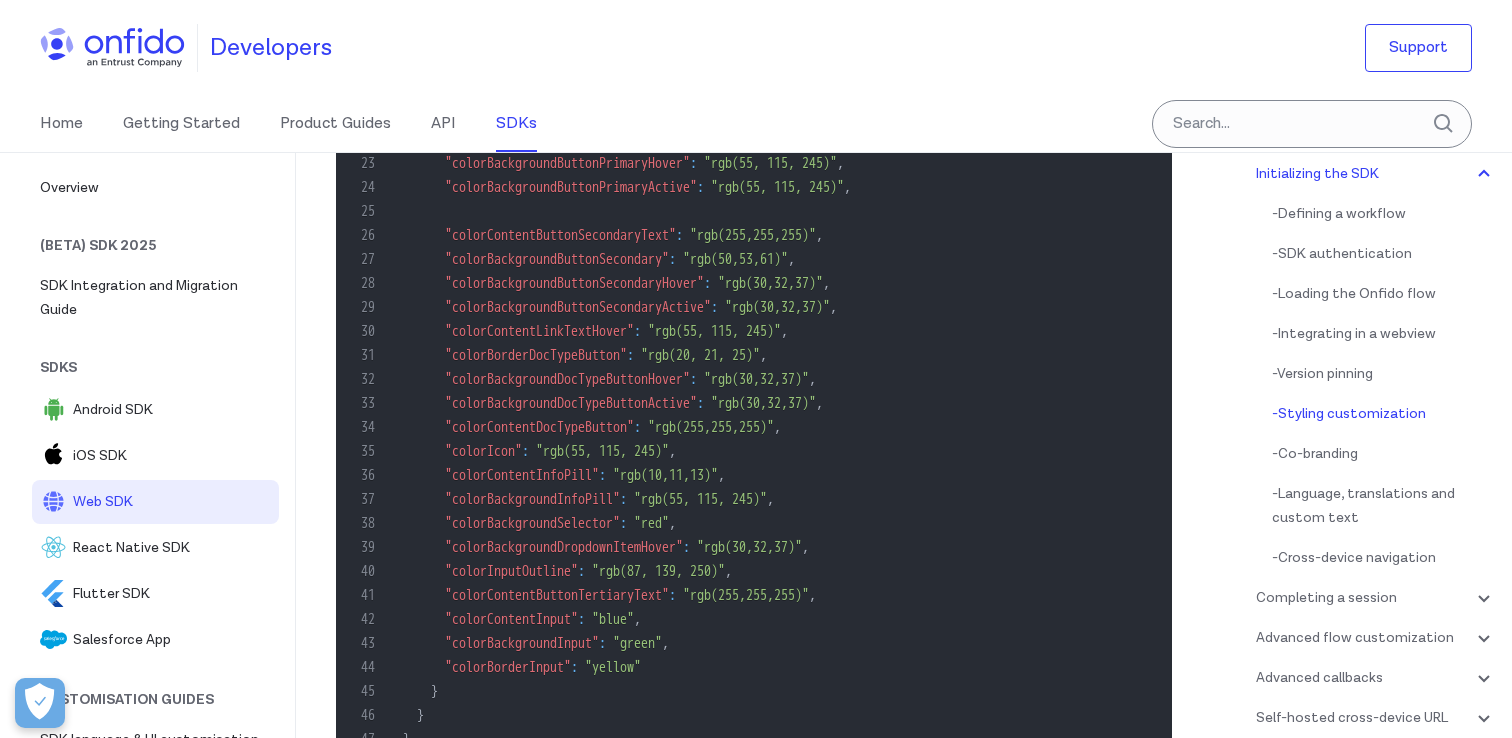 click on ""colorBackgroundInfoPill"" at bounding box center (532, 499) 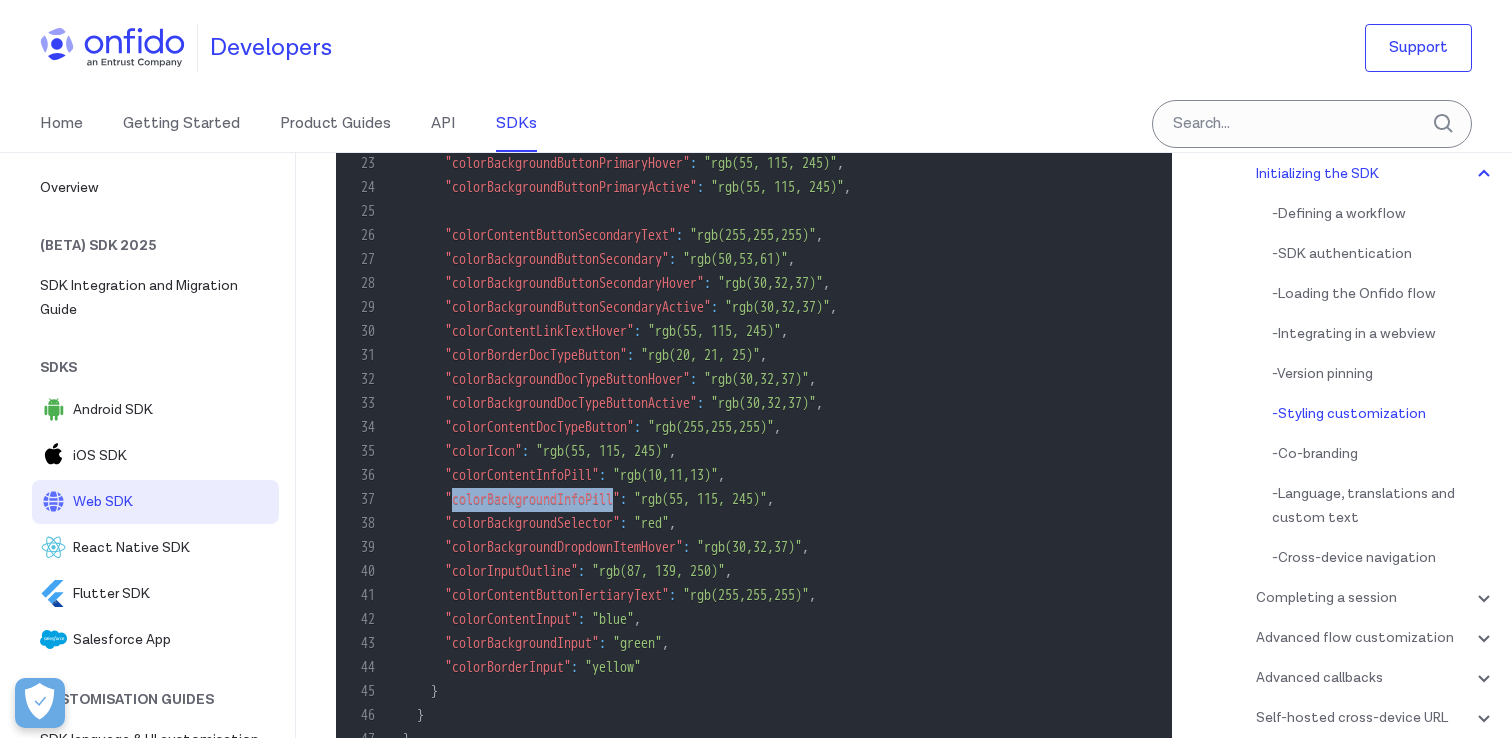 click on ""colorBackgroundInfoPill"" at bounding box center [532, 499] 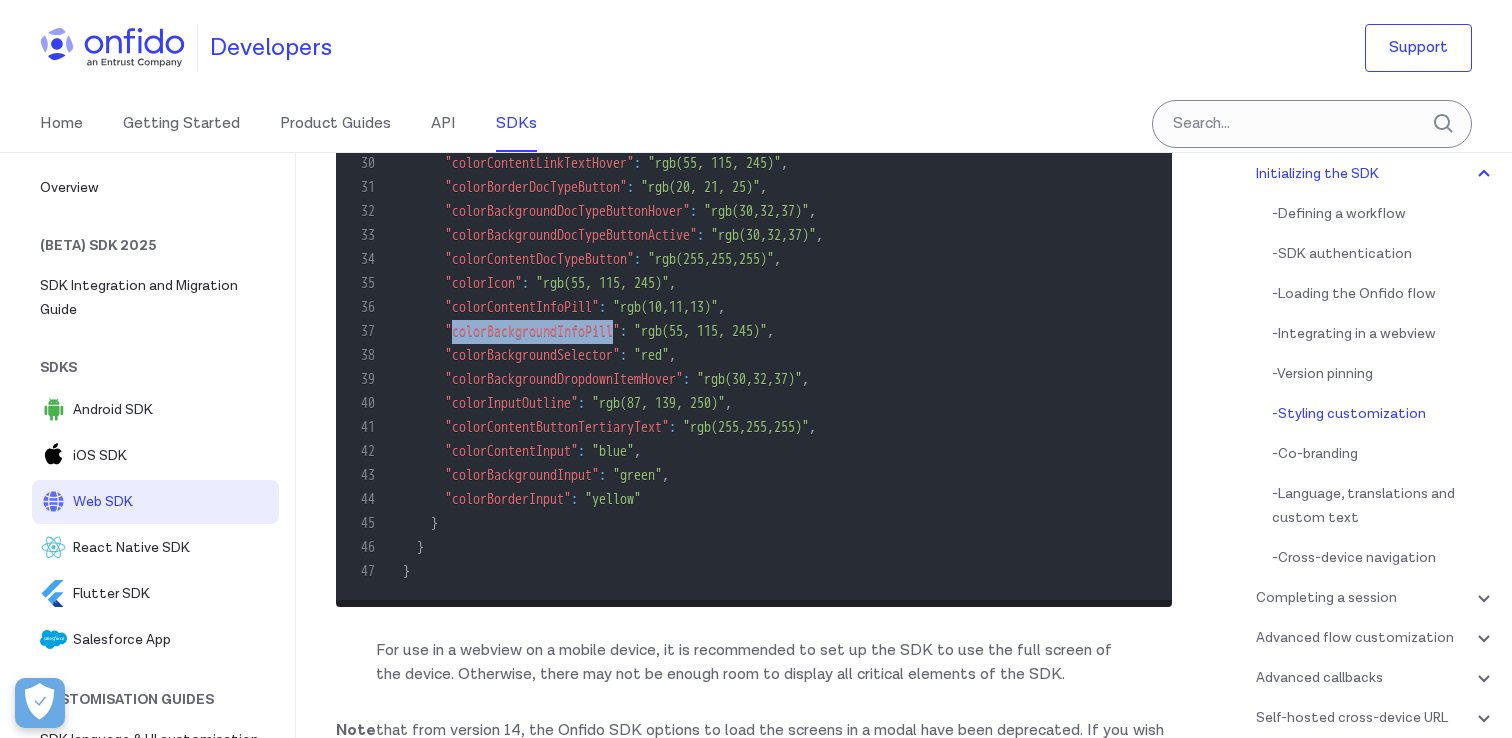 scroll, scrollTop: 7837, scrollLeft: 0, axis: vertical 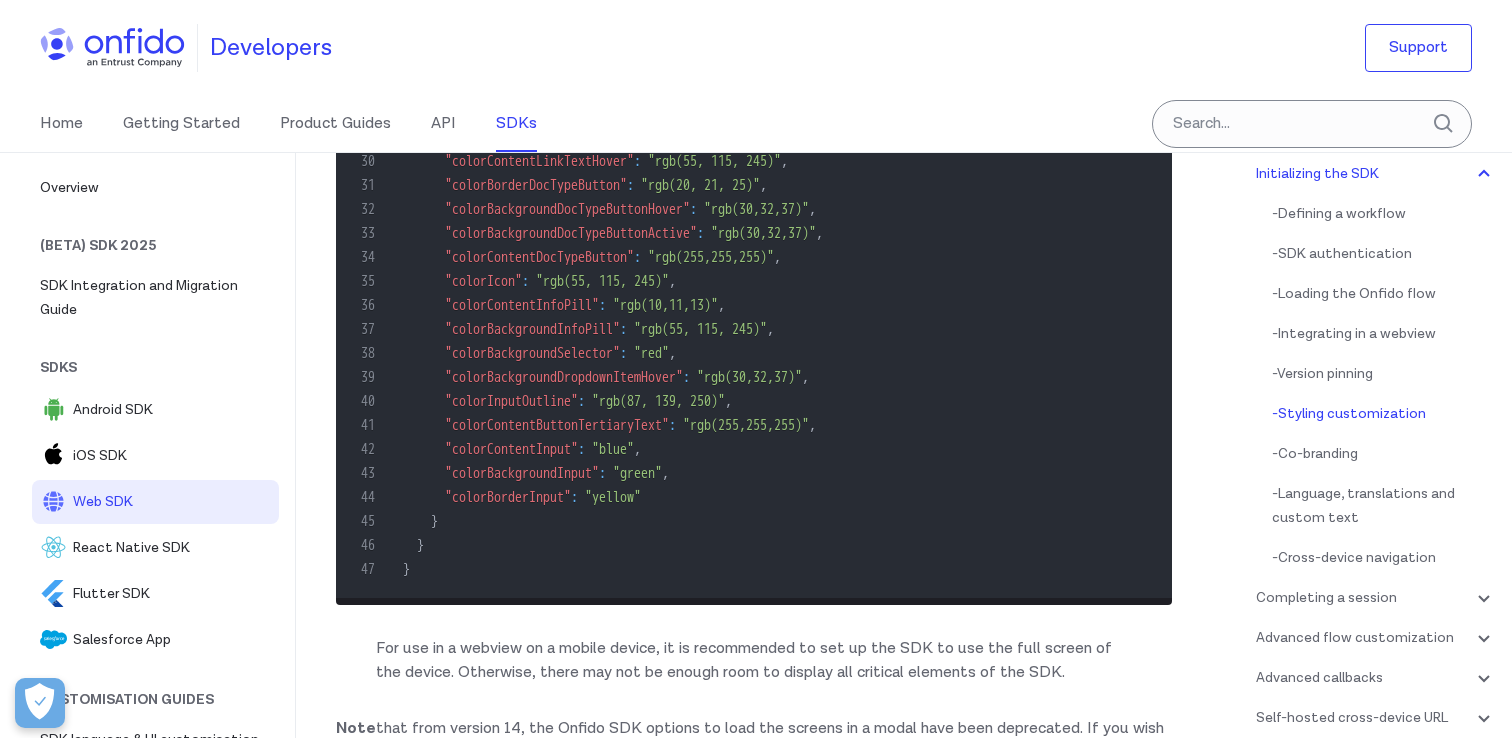 click on ""colorBackgroundSelector"" at bounding box center [532, 353] 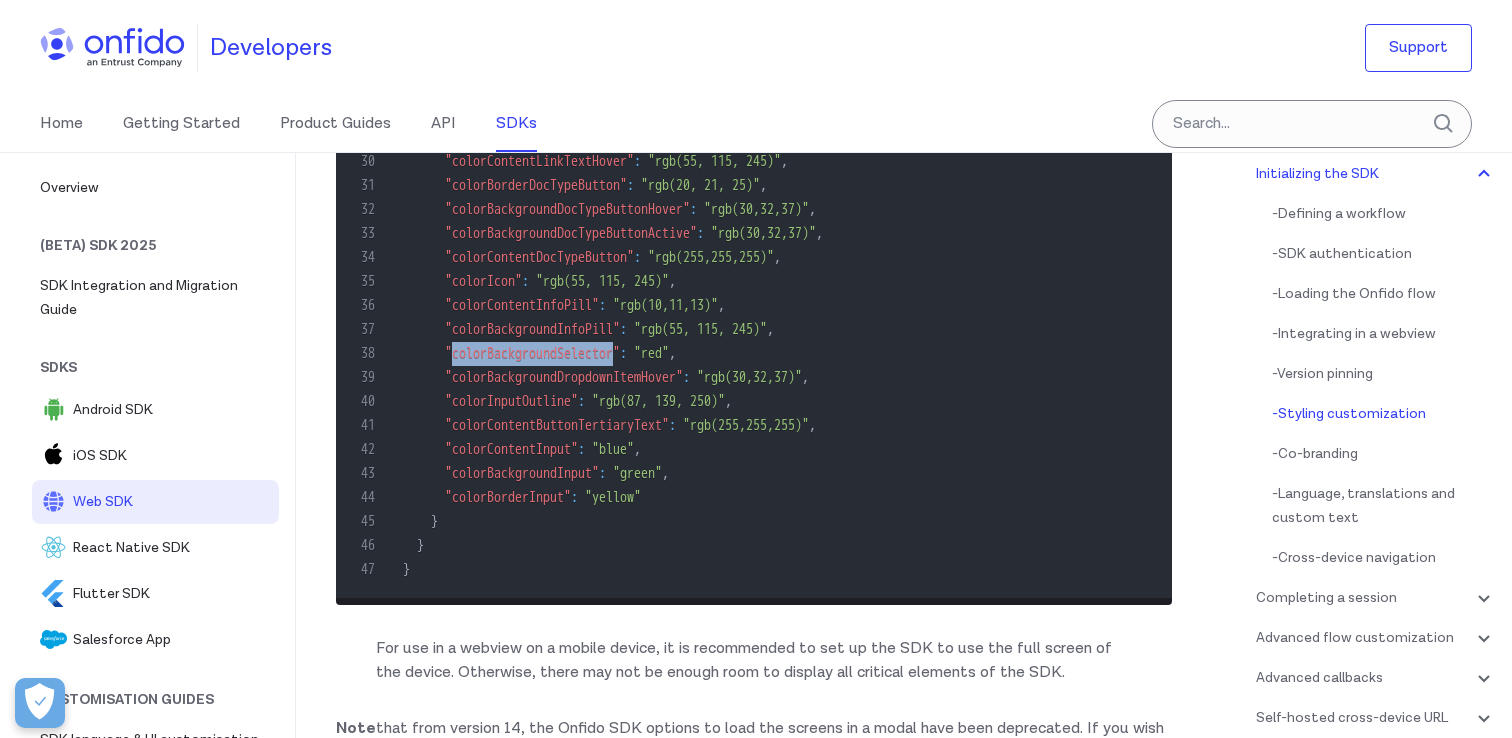 click on ""colorBackgroundSelector"" at bounding box center [532, 353] 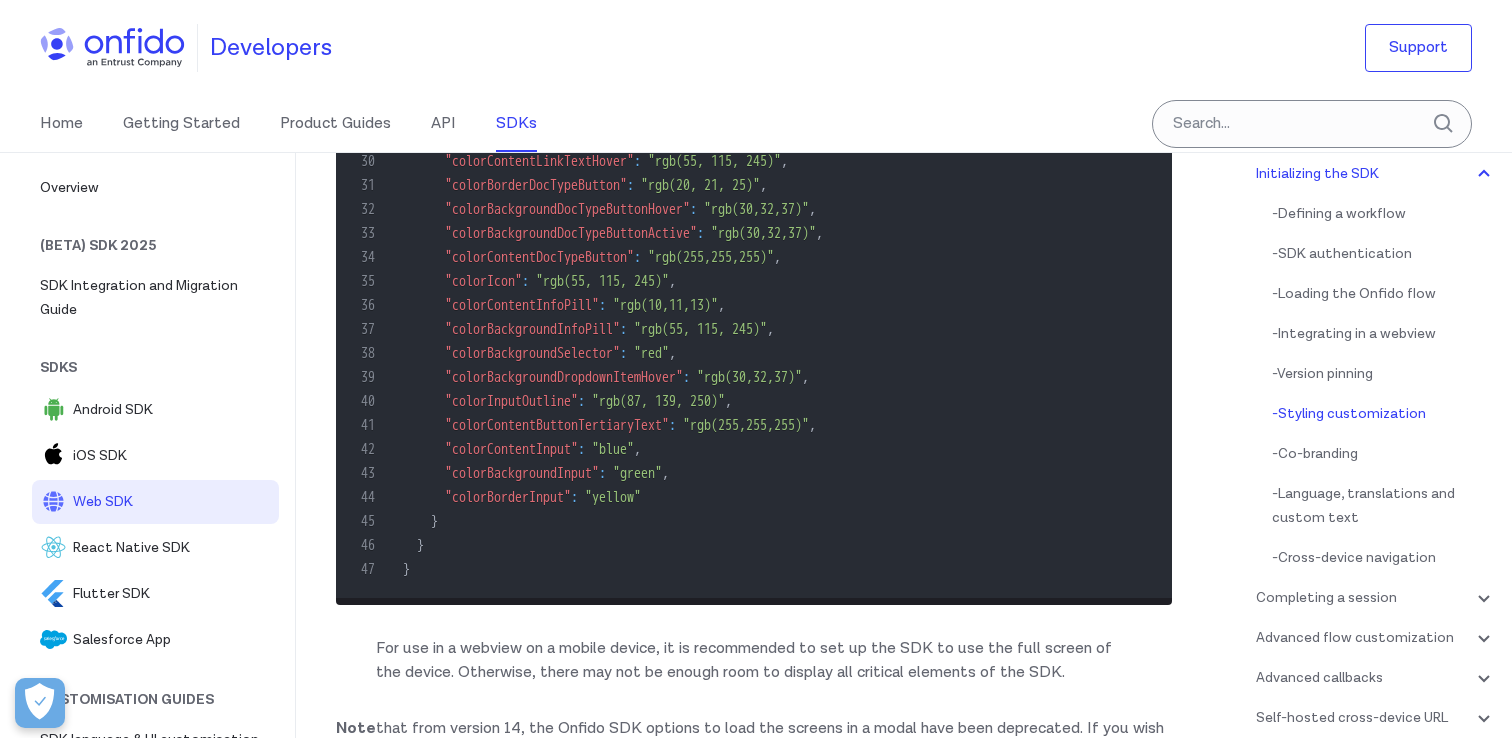 click on ""colorBackgroundDropdownItemHover"" at bounding box center [564, 377] 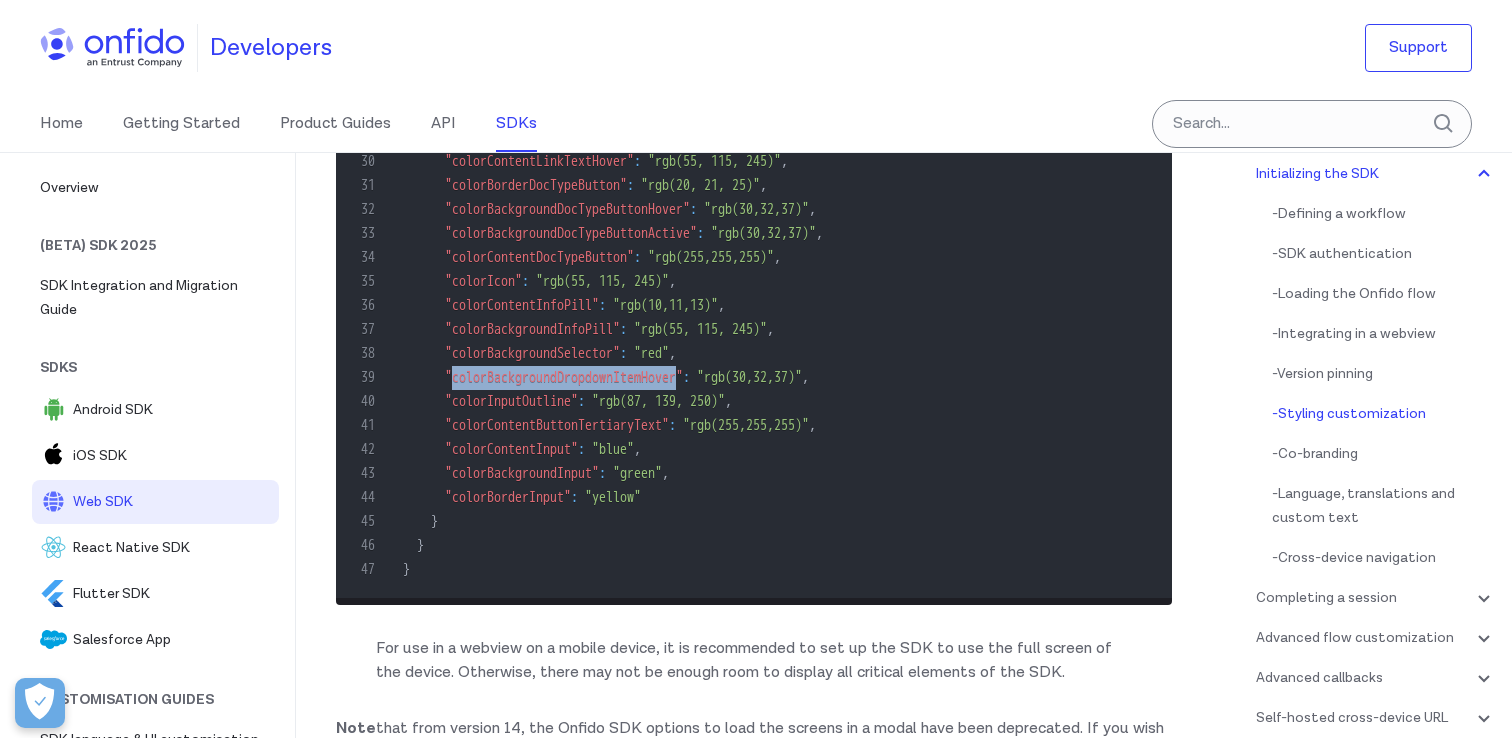 click on ""colorBackgroundDropdownItemHover"" at bounding box center (564, 377) 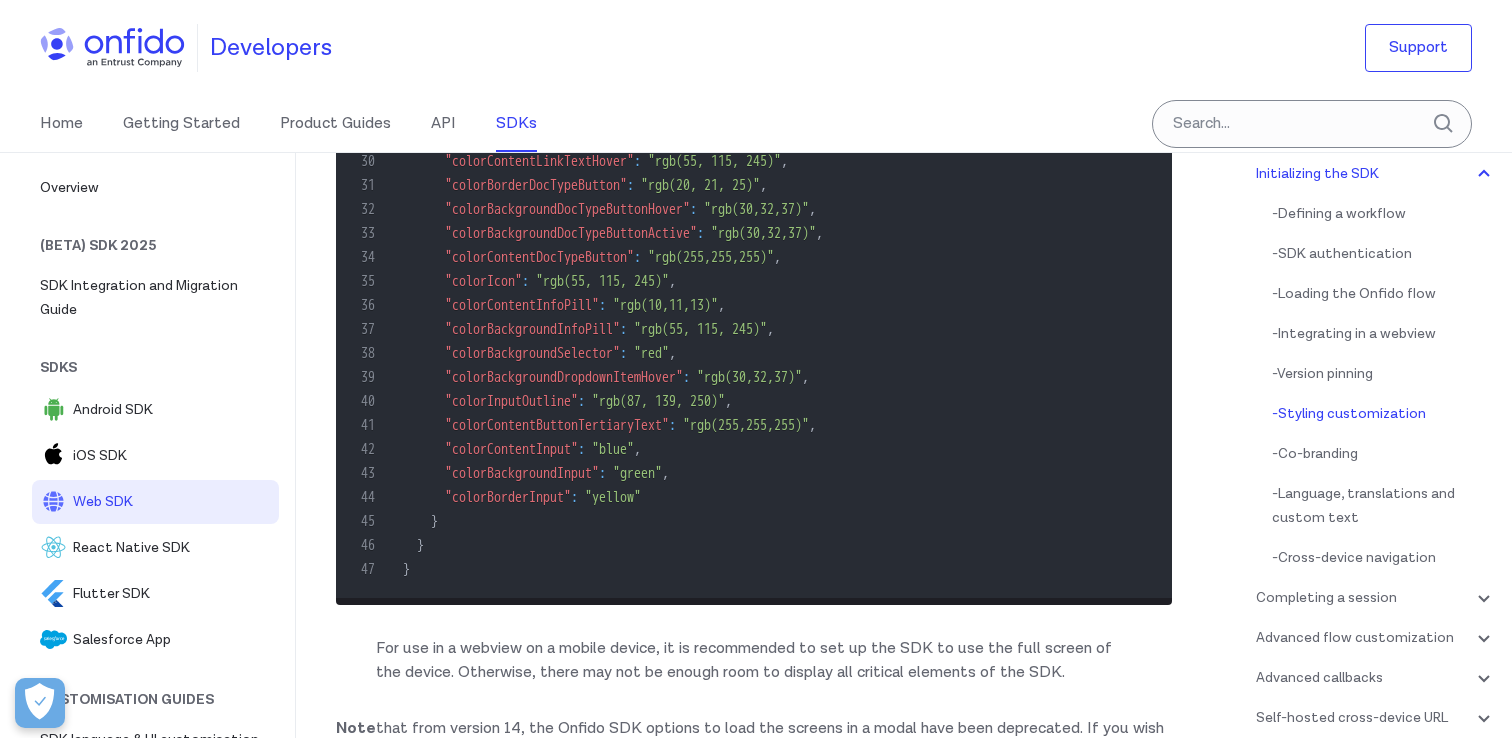 click on ""colorContentButtonTertiaryText"" at bounding box center [557, 425] 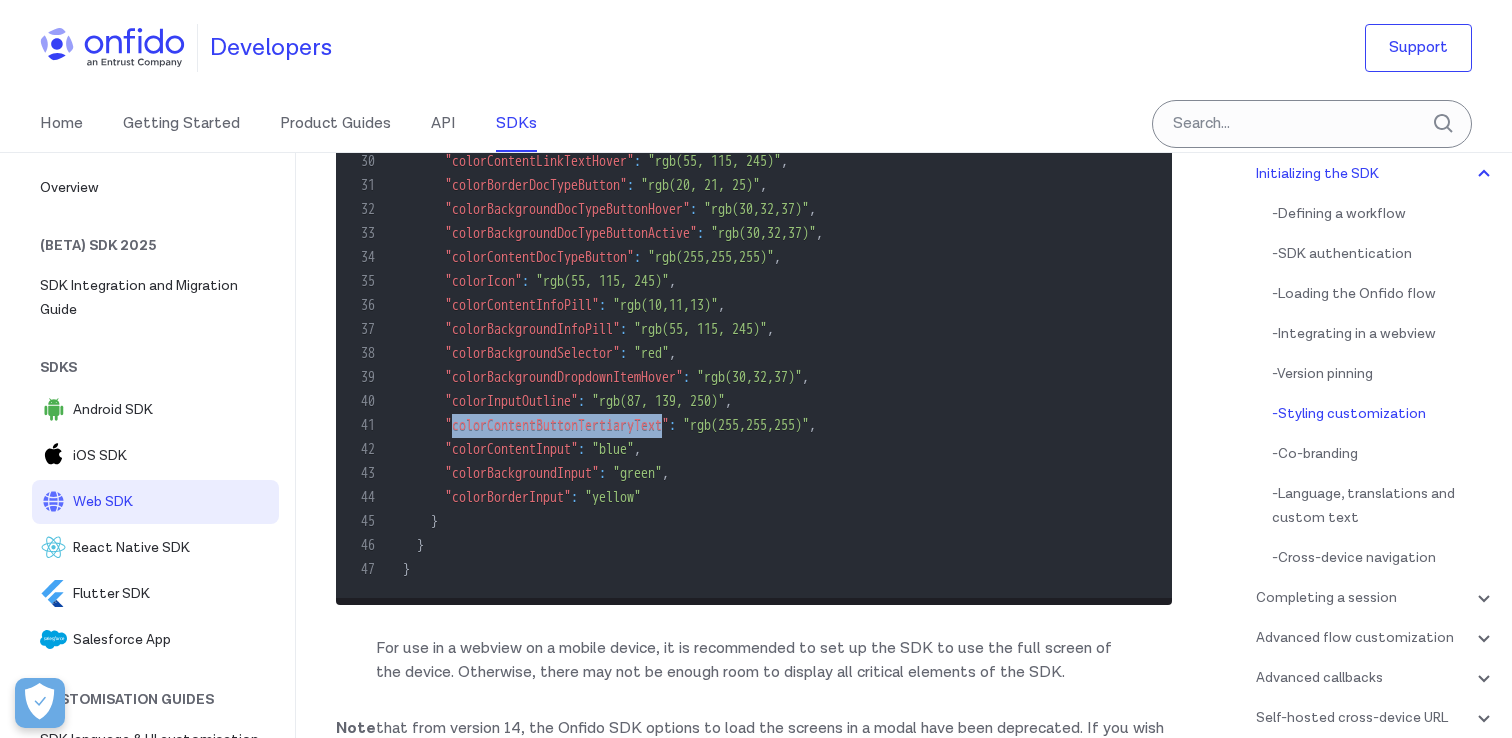 click on ""colorContentButtonTertiaryText"" at bounding box center (557, 425) 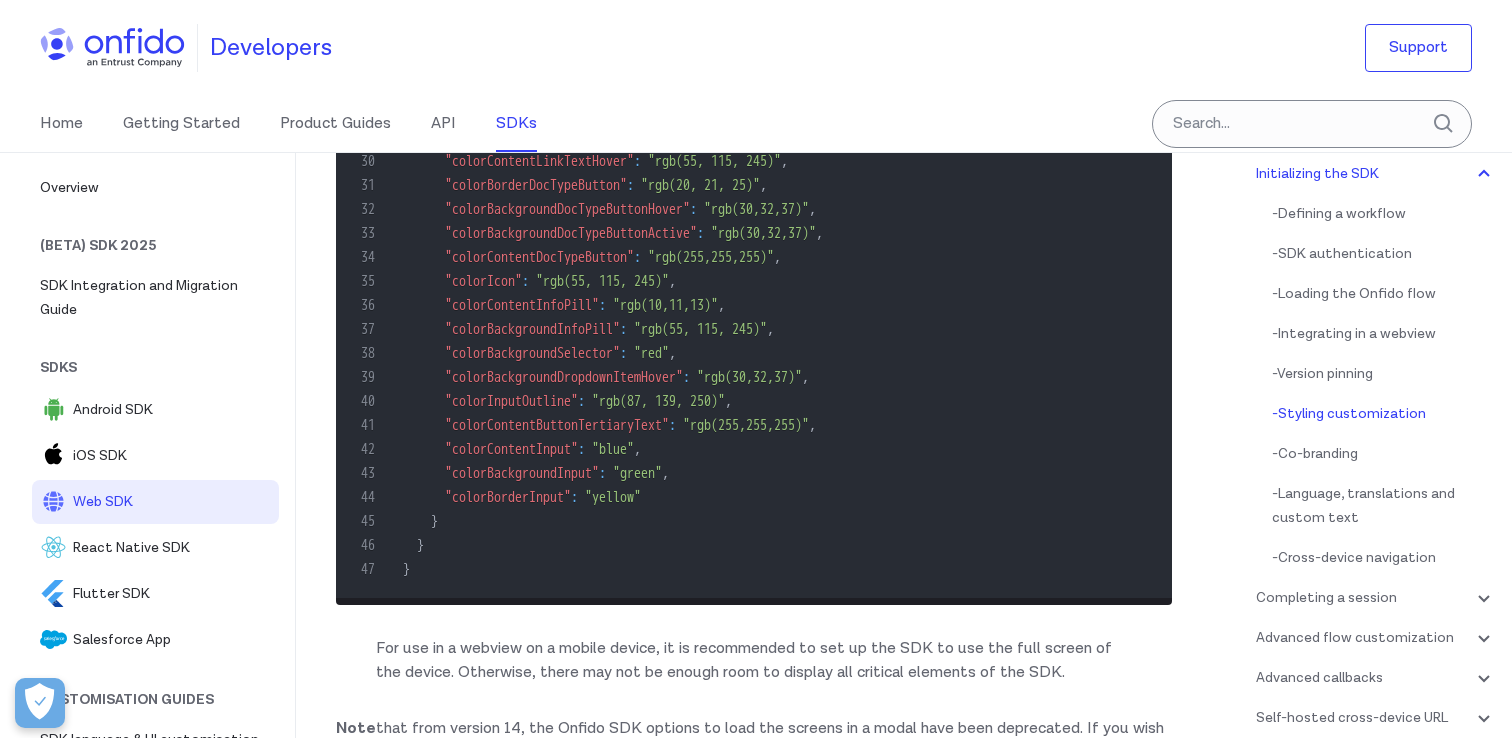 click on ""colorContentInput"" at bounding box center (511, 449) 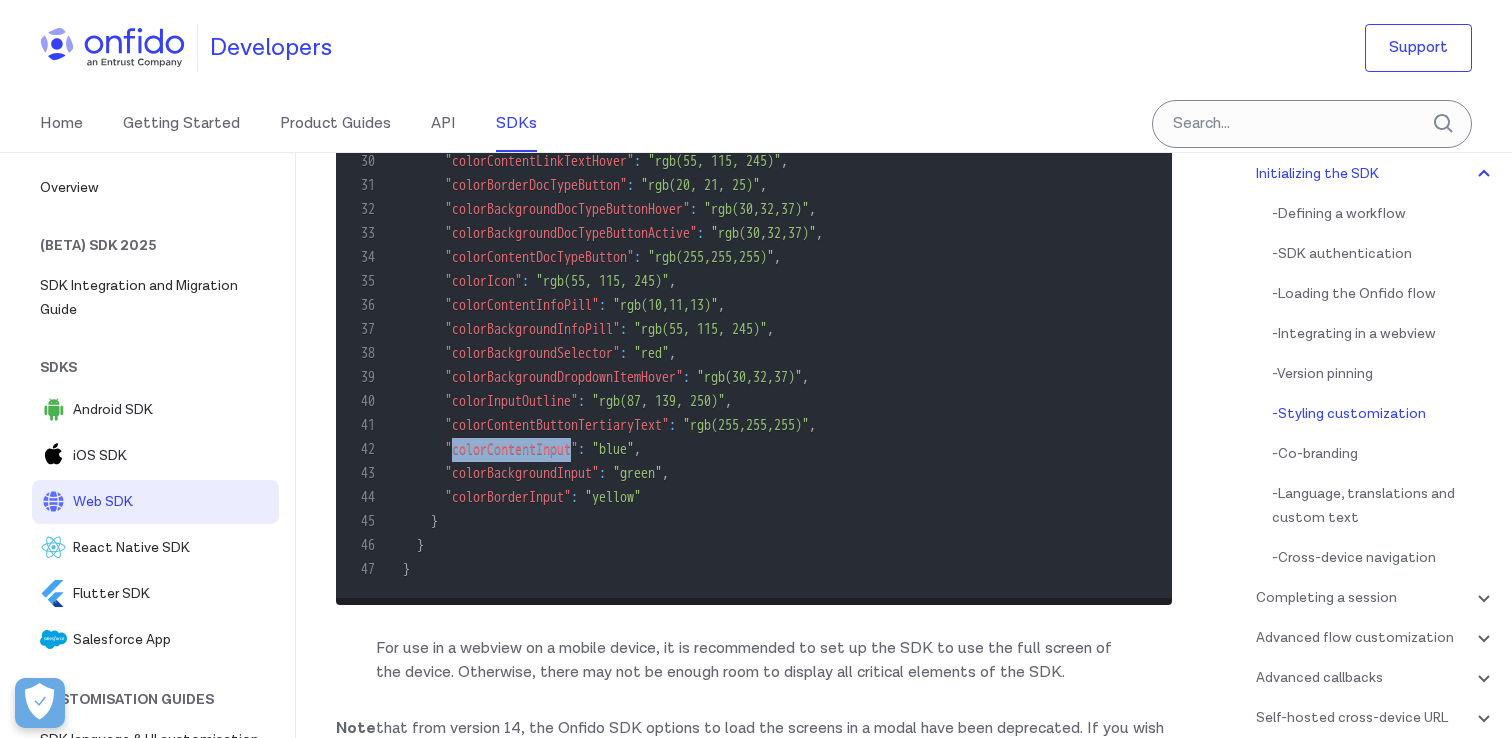 click on ""colorContentInput"" at bounding box center [511, 449] 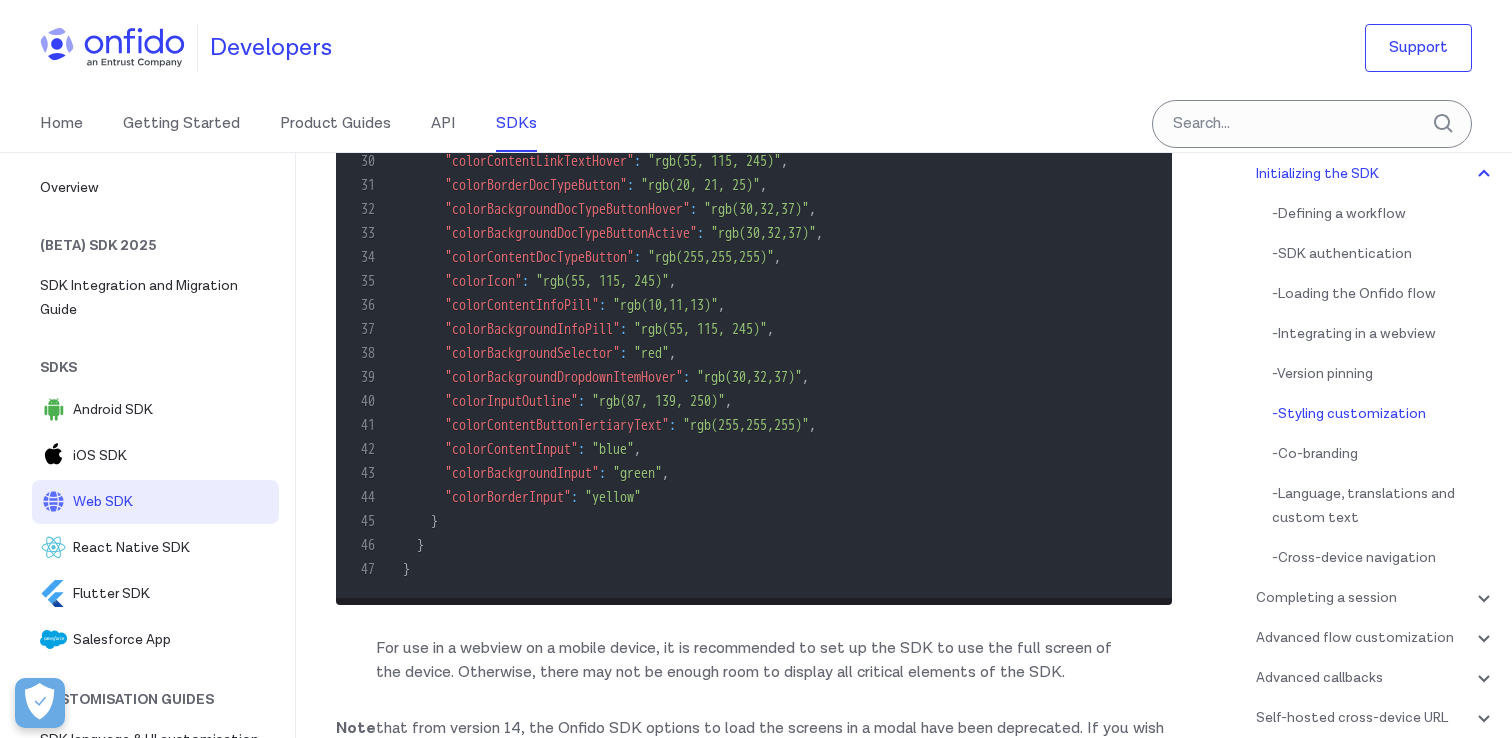 click on ""colorBackgroundInput"" at bounding box center [522, 473] 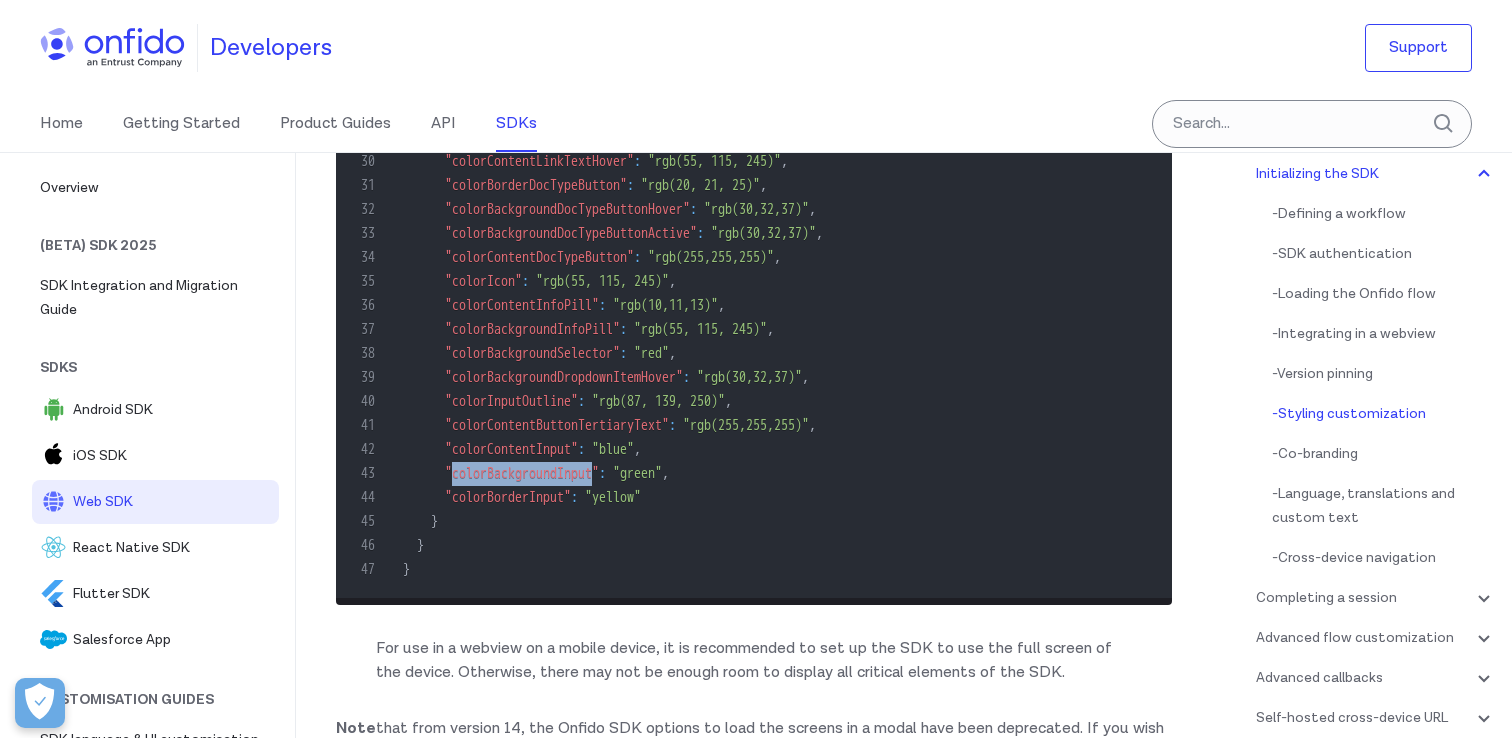 click on ""colorBackgroundInput"" at bounding box center (522, 473) 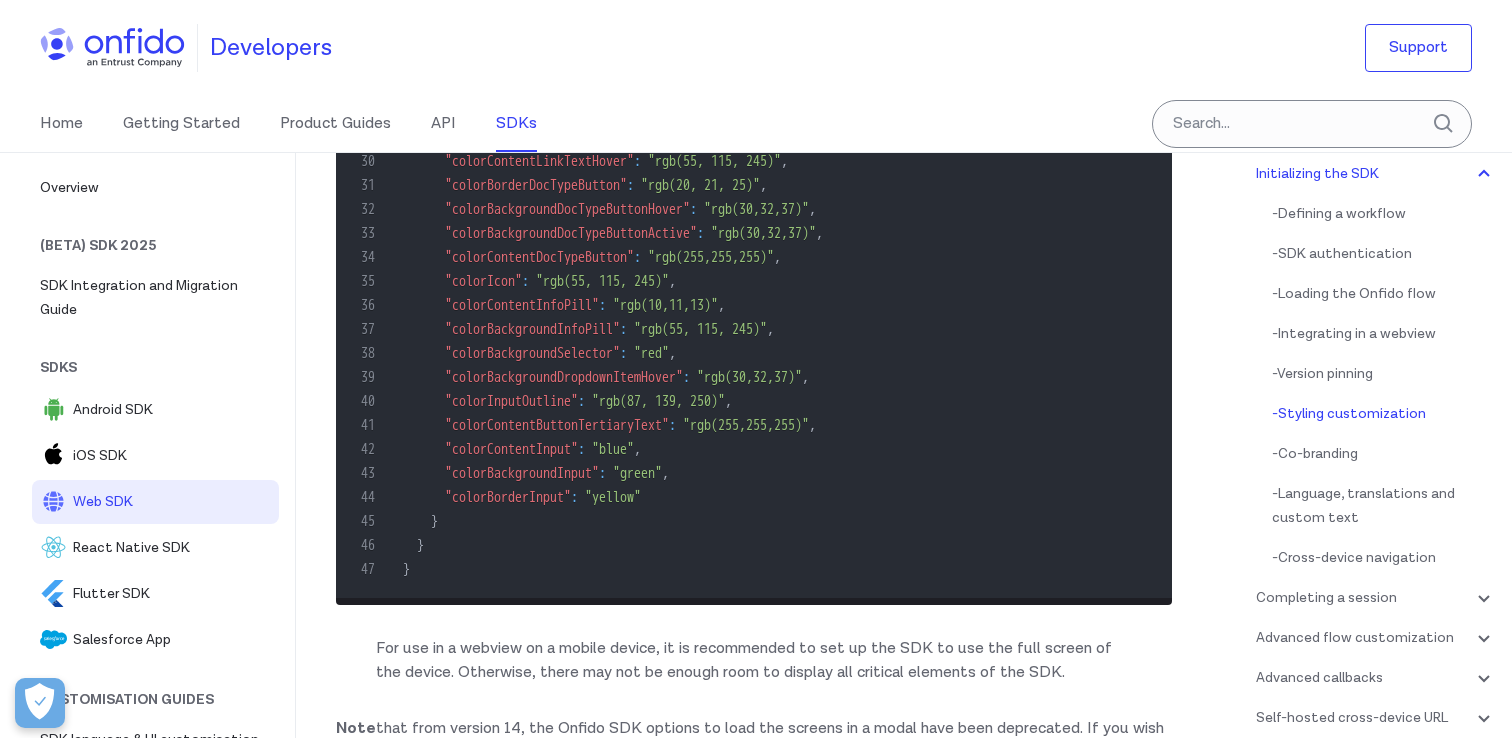 click on ""colorBorderInput"" at bounding box center (508, 497) 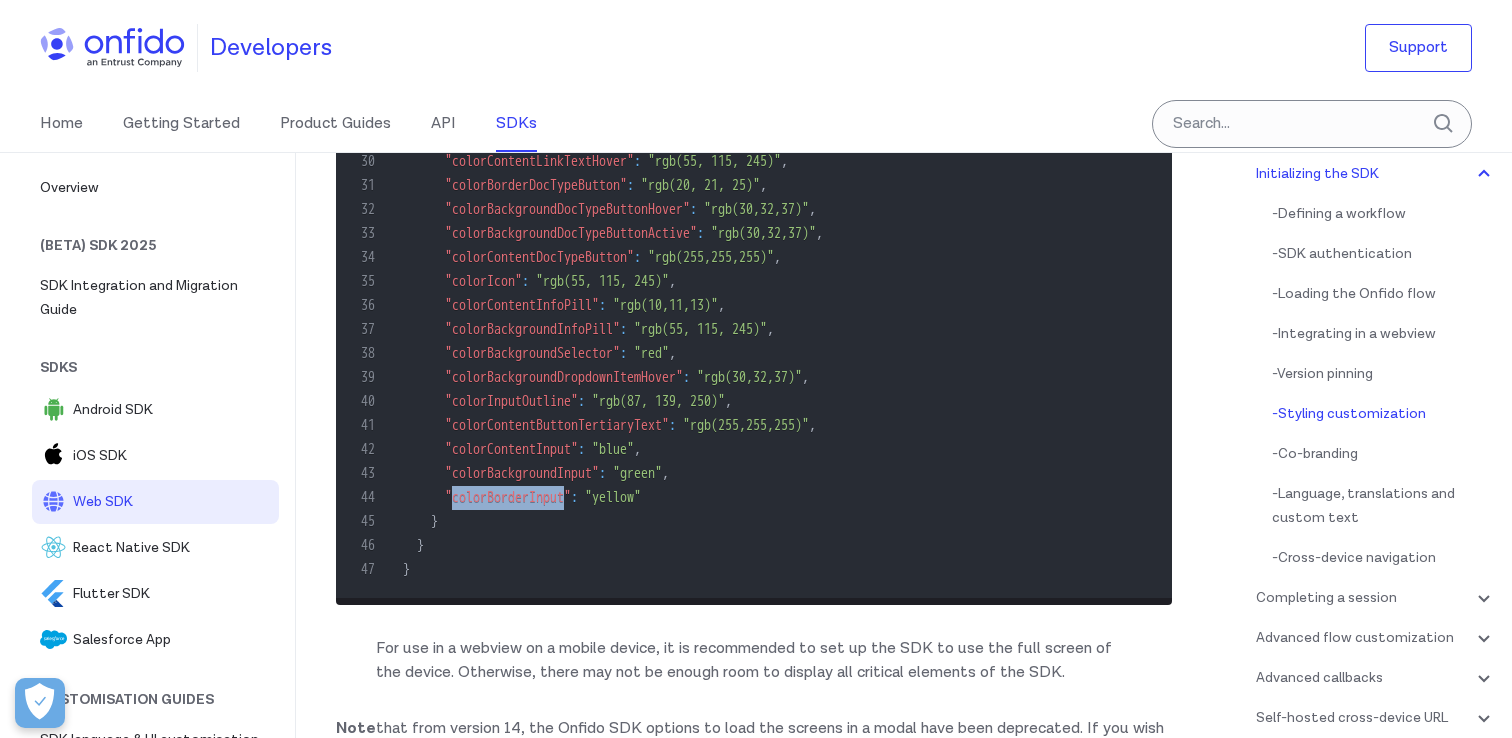 click on ""colorBorderInput"" at bounding box center [508, 497] 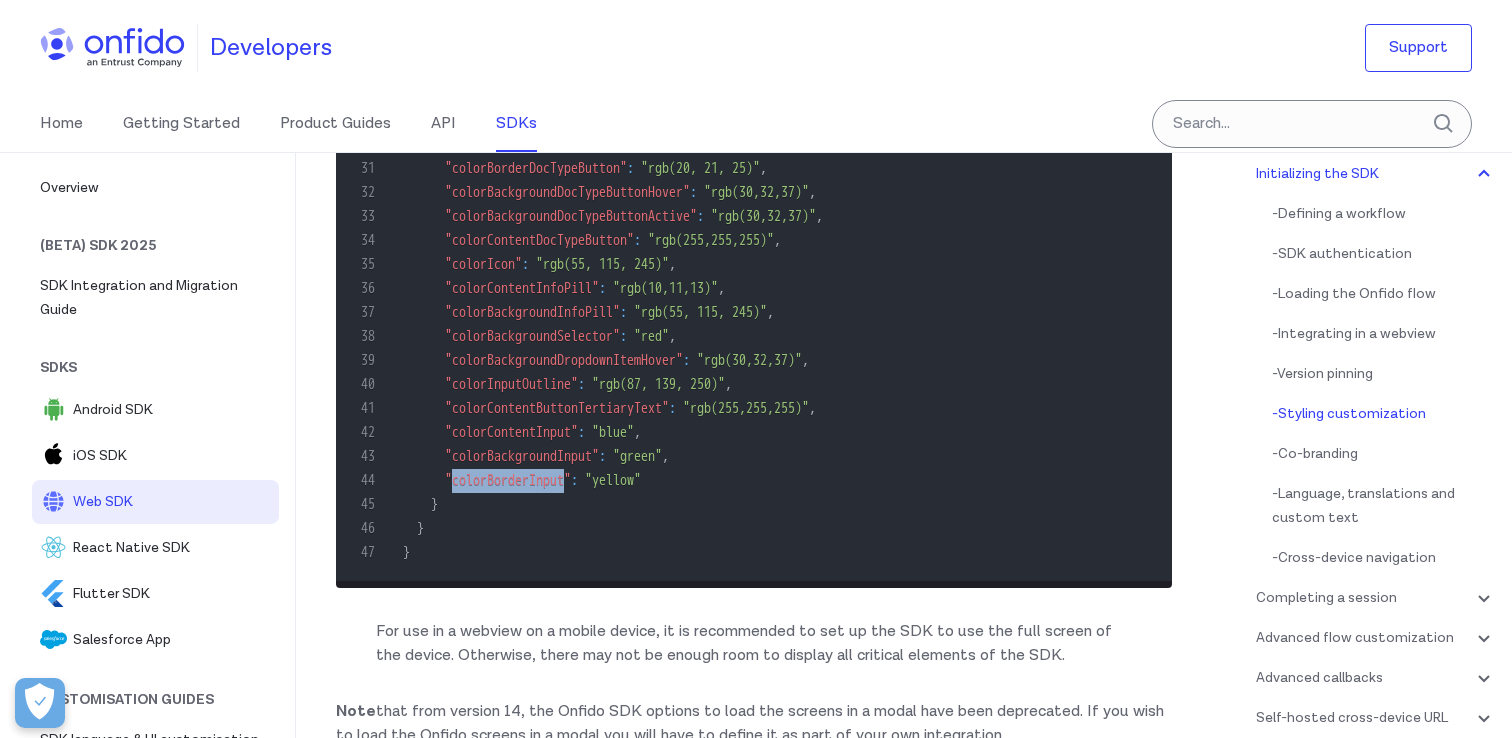 scroll, scrollTop: 7870, scrollLeft: 0, axis: vertical 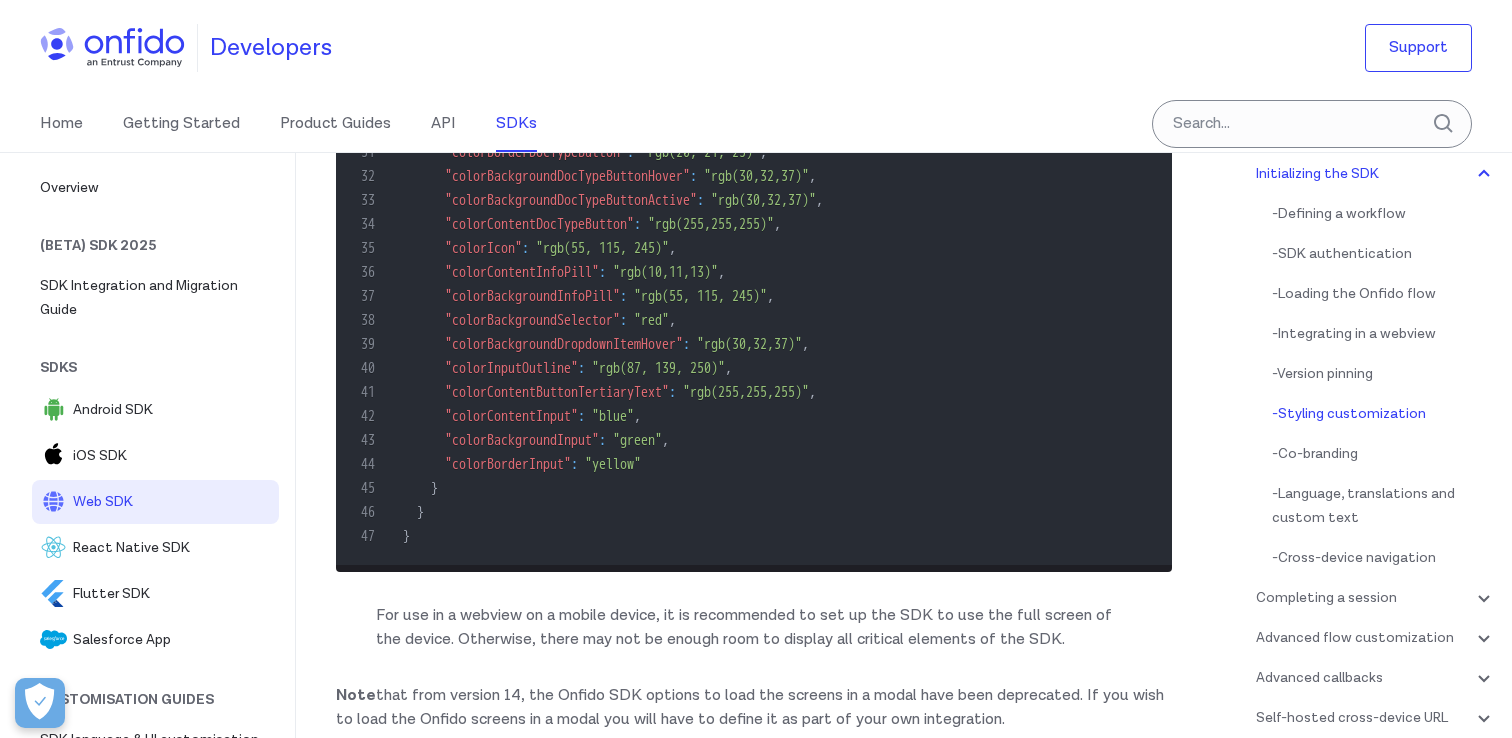 click on ""colorBorderInput"" at bounding box center [508, 464] 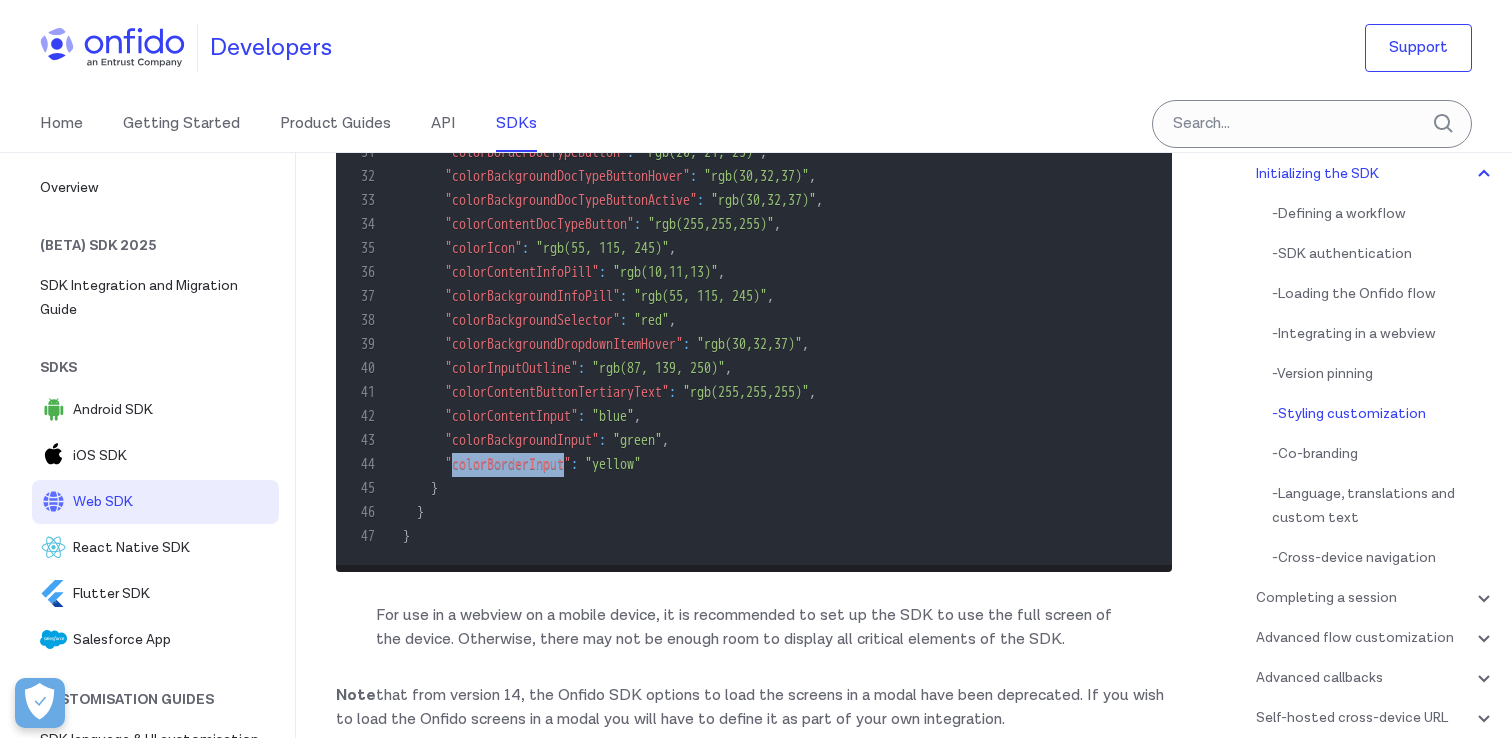 click on ""colorBorderInput"" at bounding box center (508, 464) 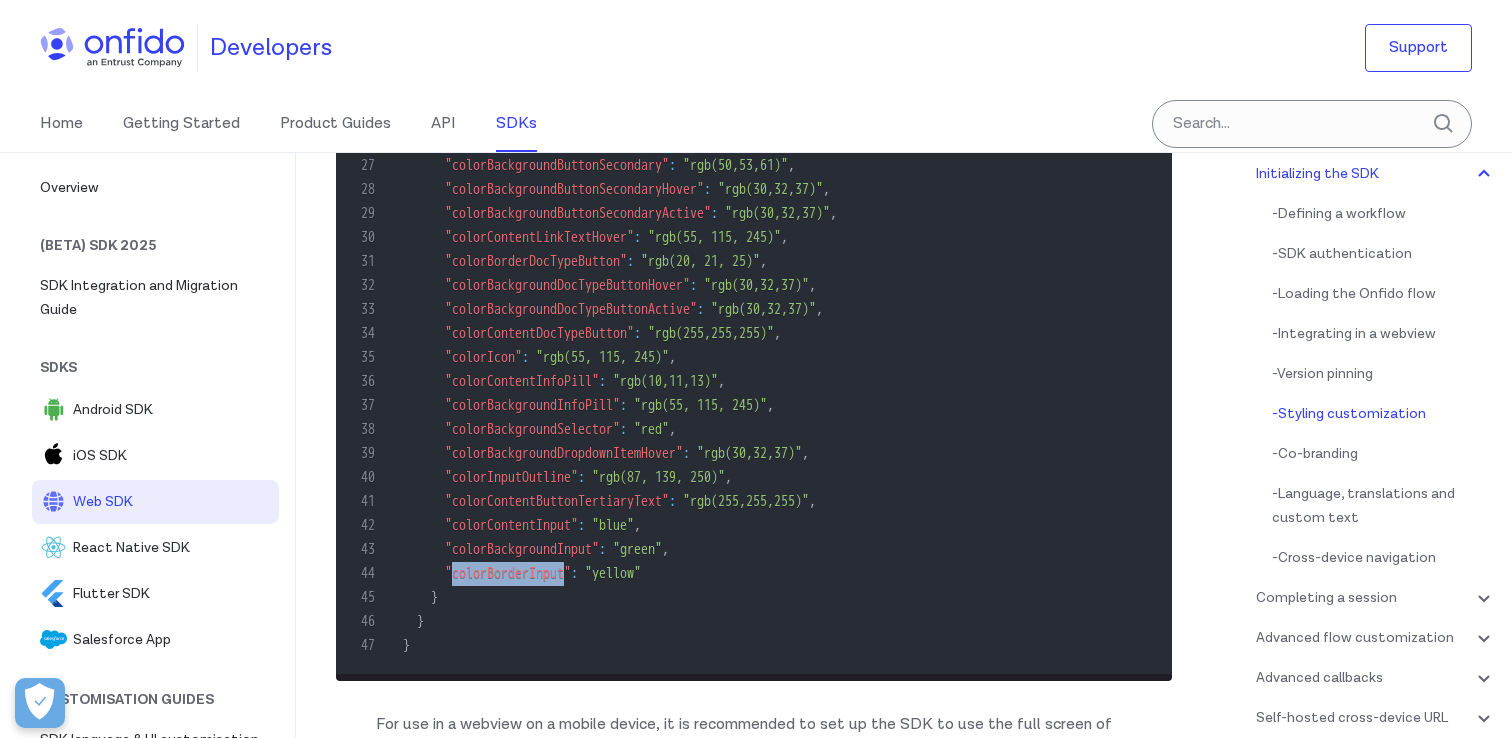 scroll, scrollTop: 7764, scrollLeft: 0, axis: vertical 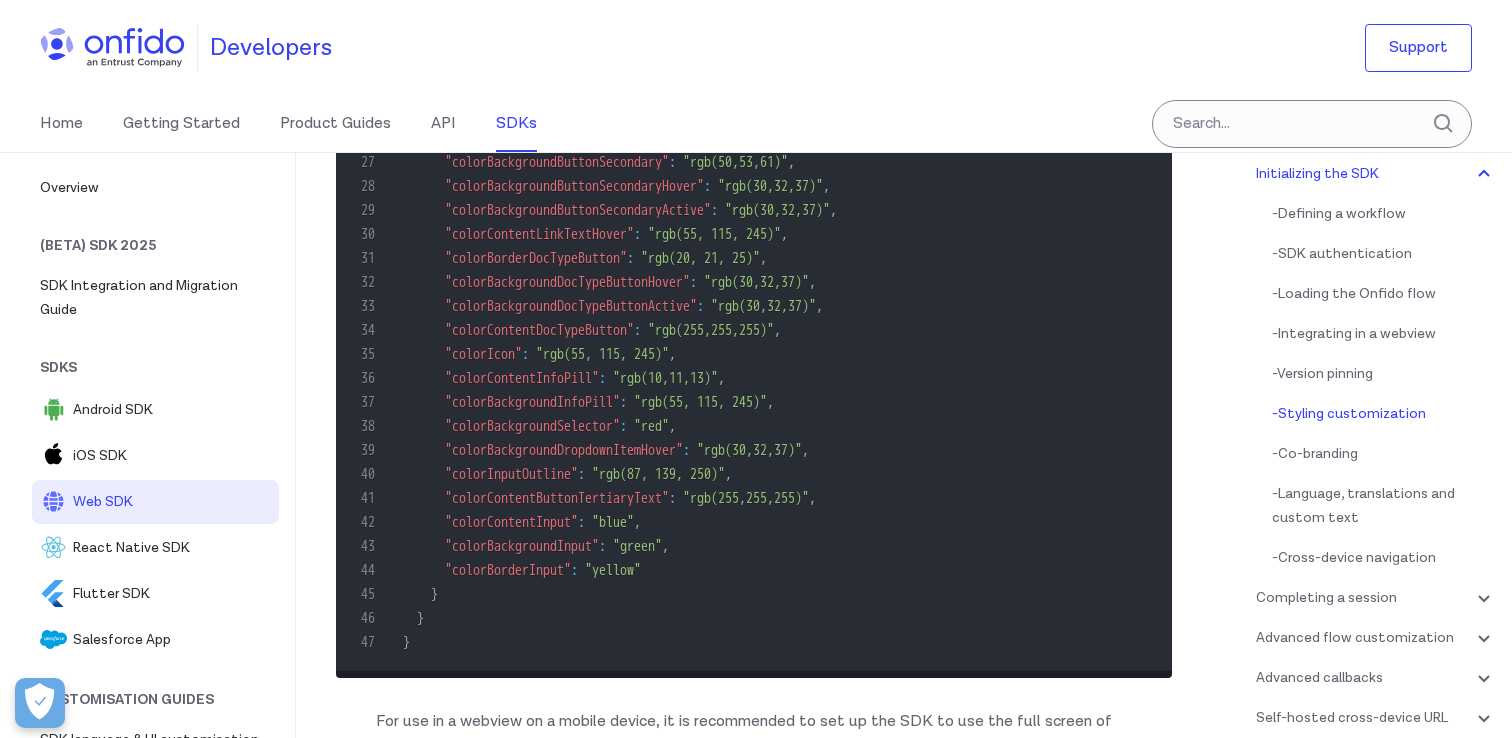 click on ""colorBorderInput"" at bounding box center (508, 570) 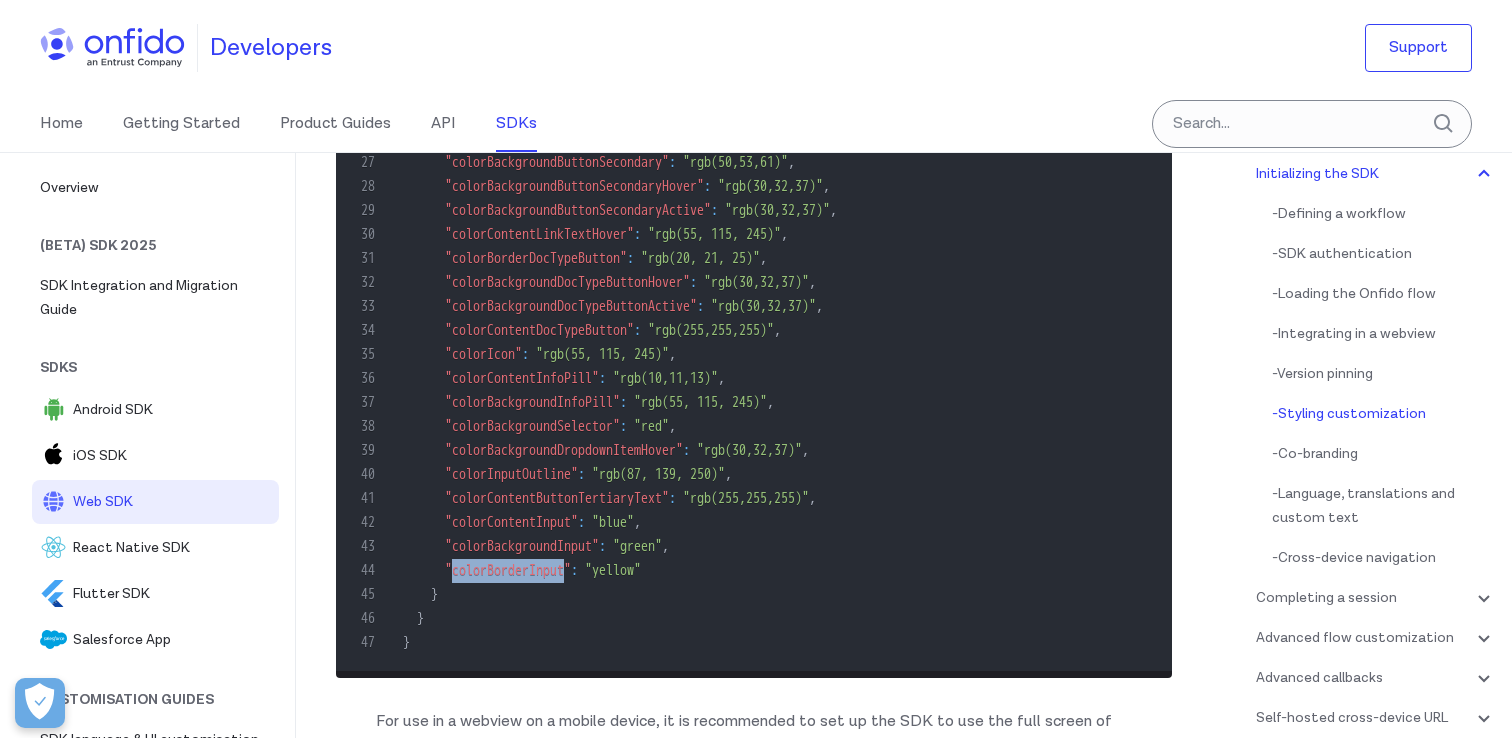 click on ""colorBorderInput"" at bounding box center (508, 570) 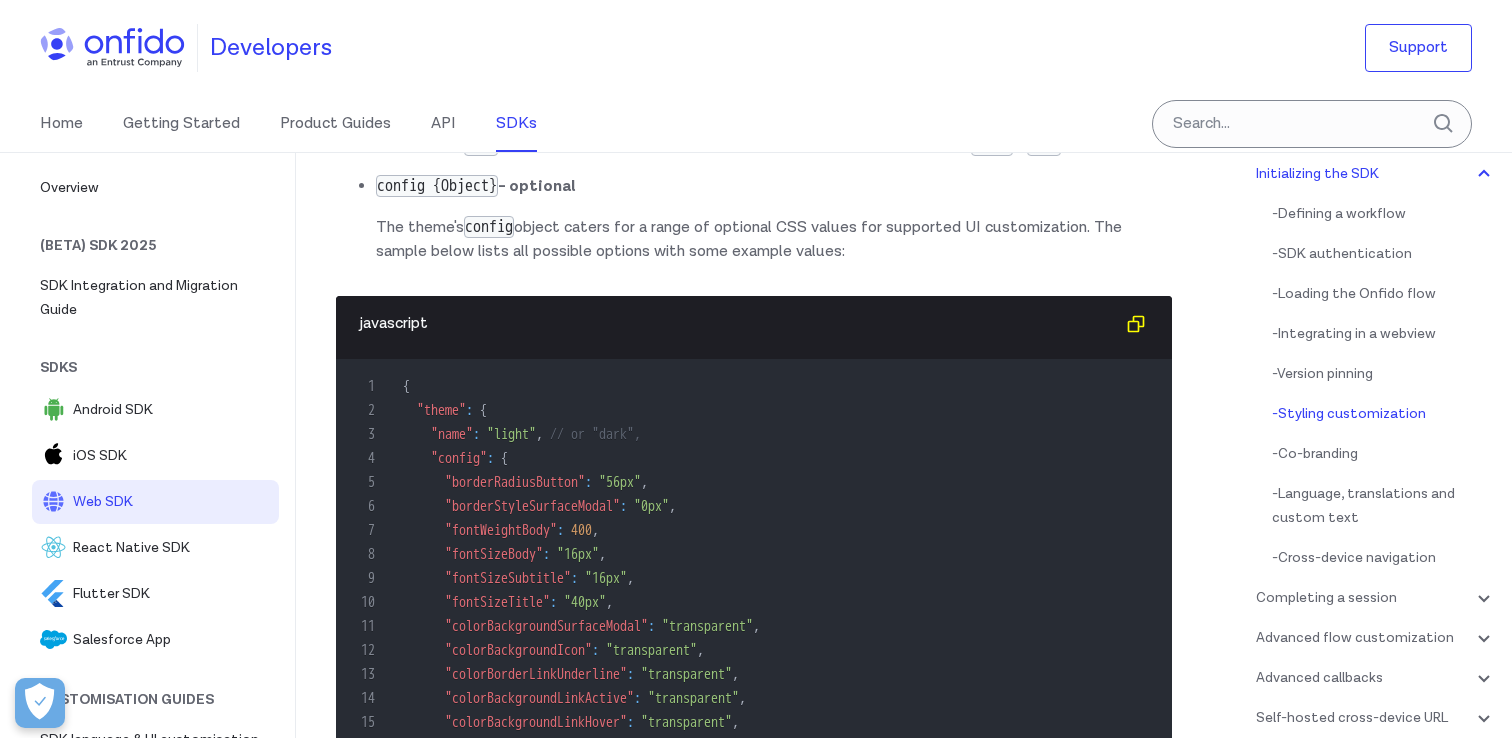 scroll, scrollTop: 7038, scrollLeft: 0, axis: vertical 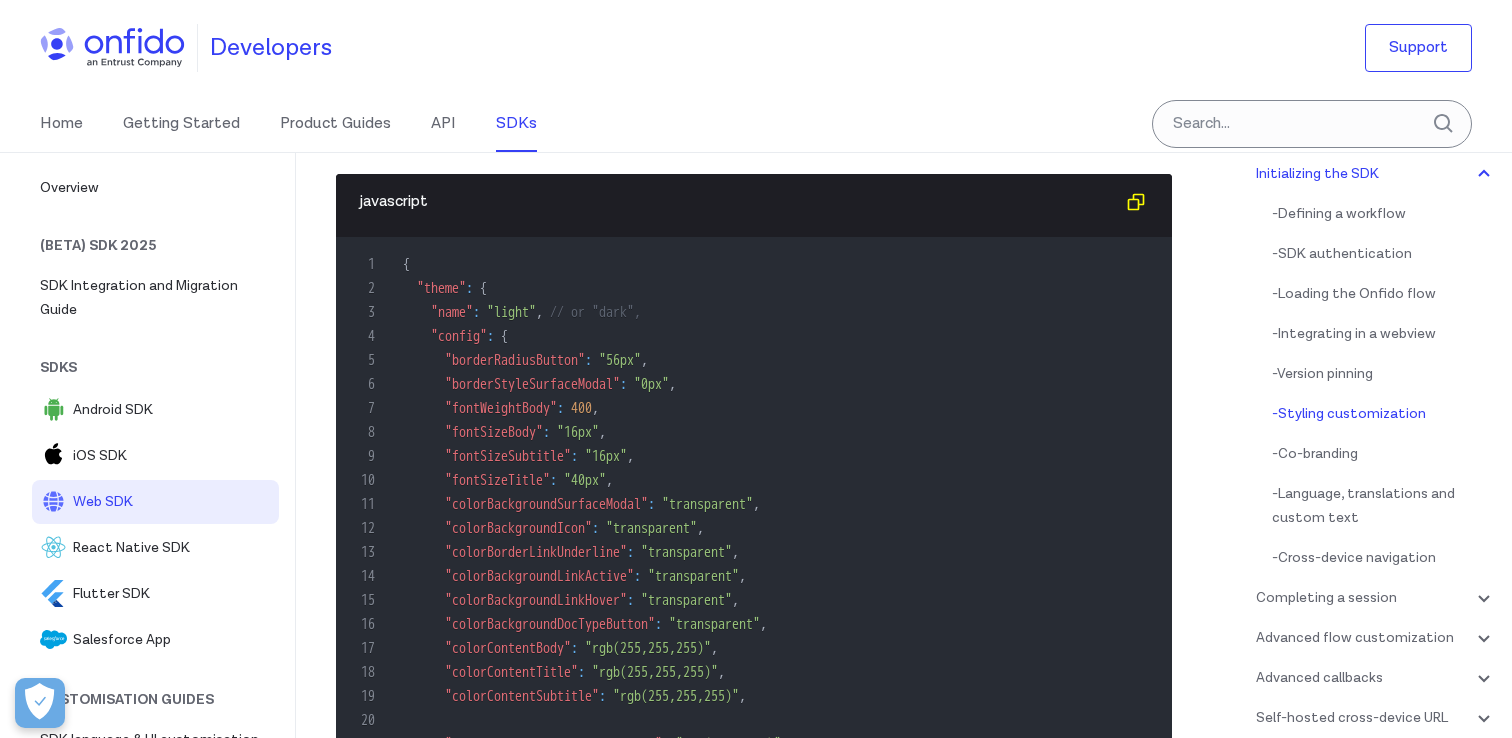 click on ""theme"" at bounding box center [441, 288] 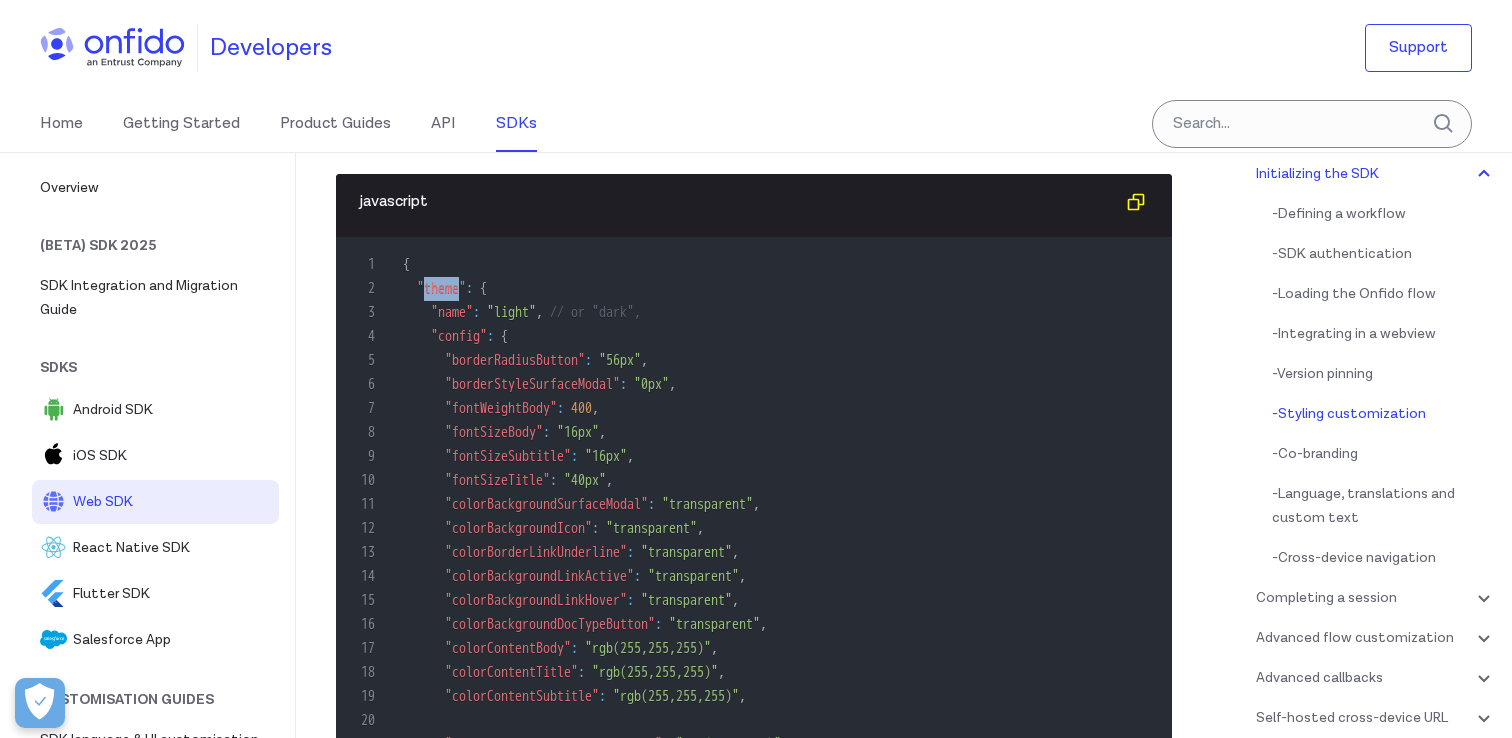 click on ""theme"" at bounding box center (441, 288) 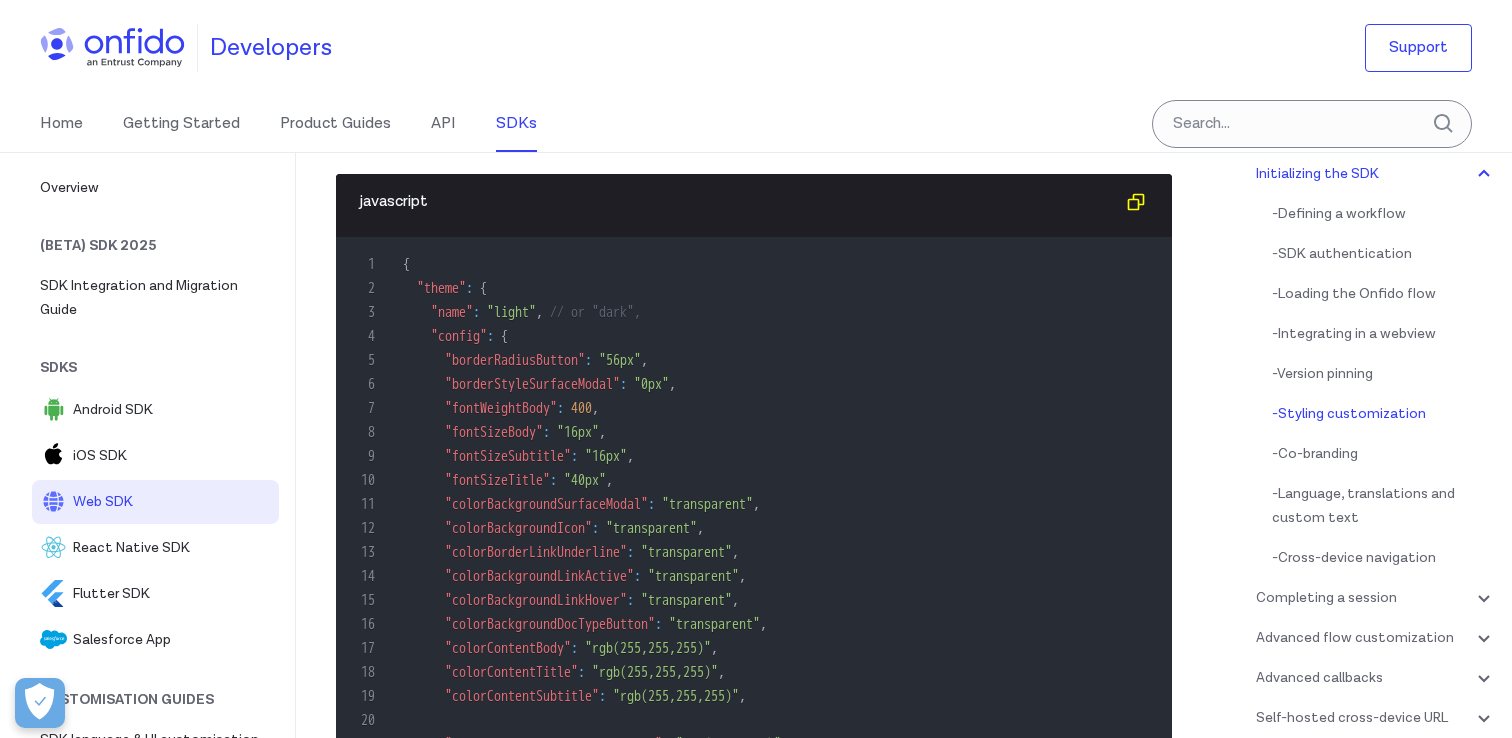 click on ""config"" at bounding box center (459, 336) 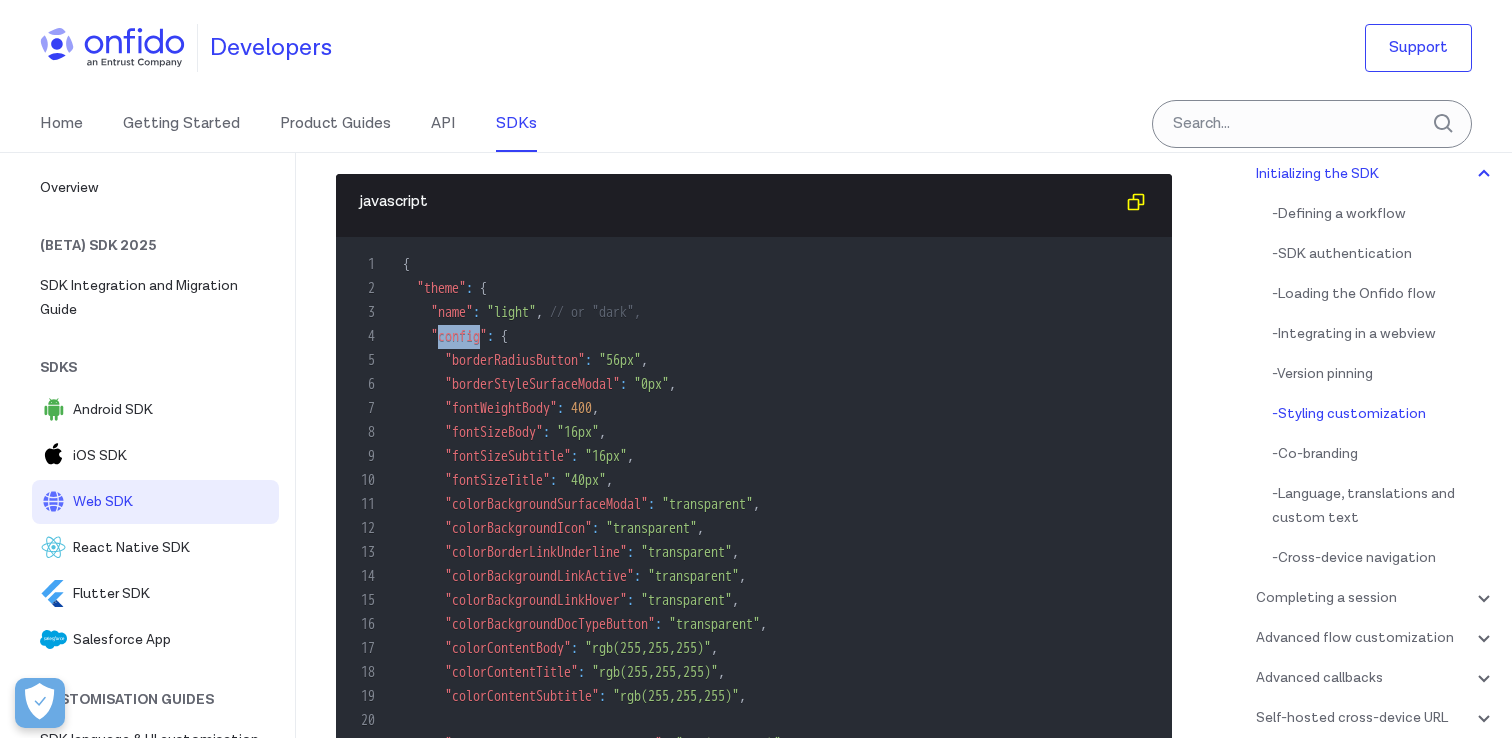click on ""config"" at bounding box center [459, 336] 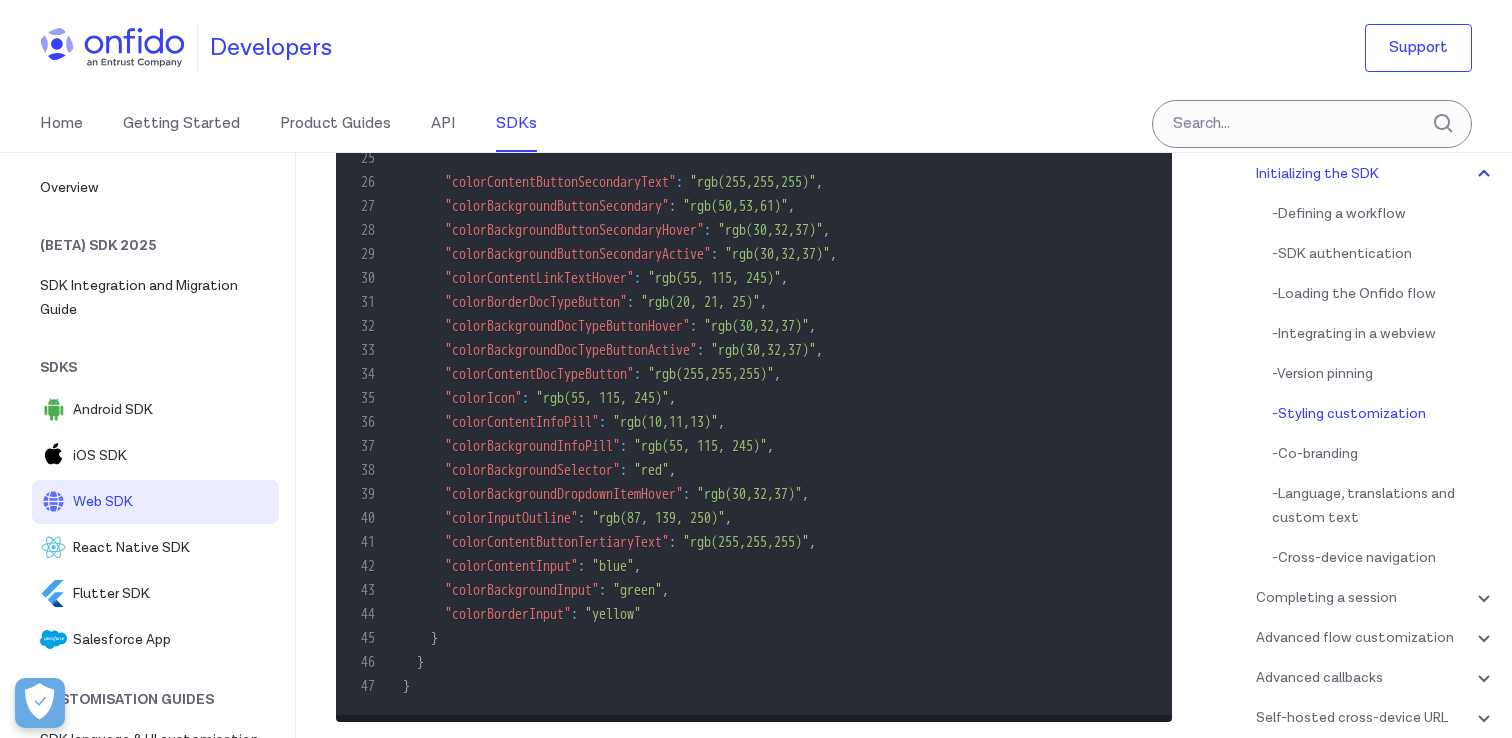 scroll, scrollTop: 7724, scrollLeft: 0, axis: vertical 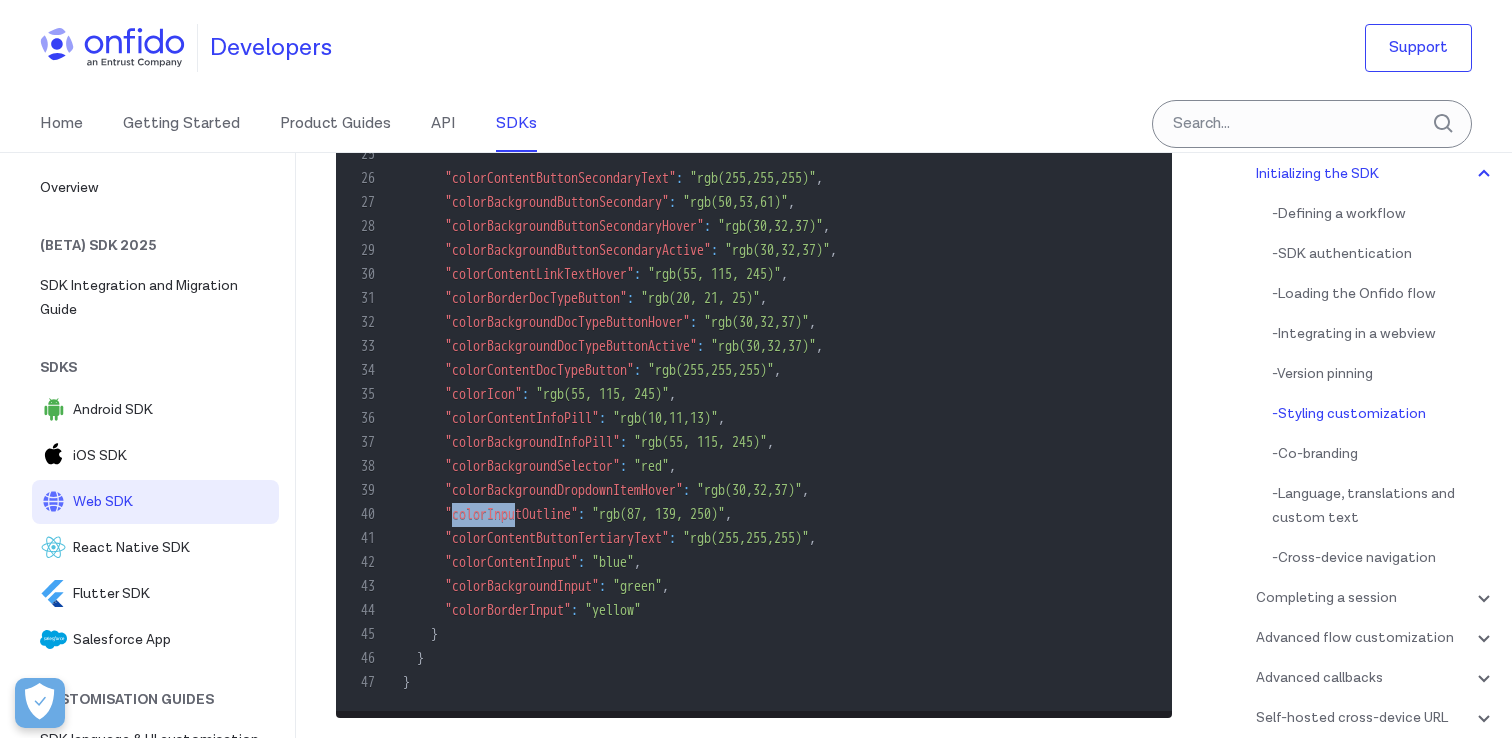 drag, startPoint x: 459, startPoint y: 638, endPoint x: 541, endPoint y: 638, distance: 82 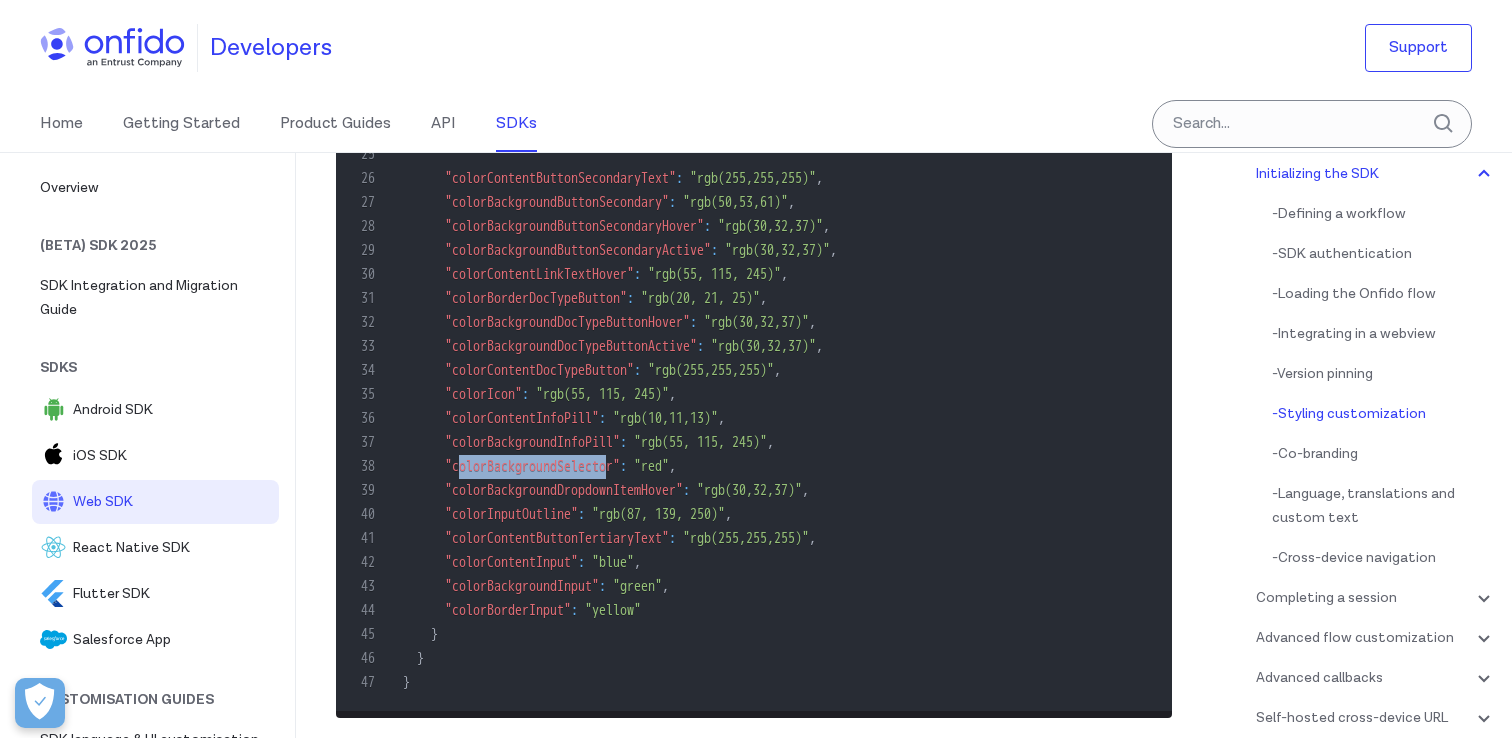 drag, startPoint x: 467, startPoint y: 586, endPoint x: 649, endPoint y: 589, distance: 182.02472 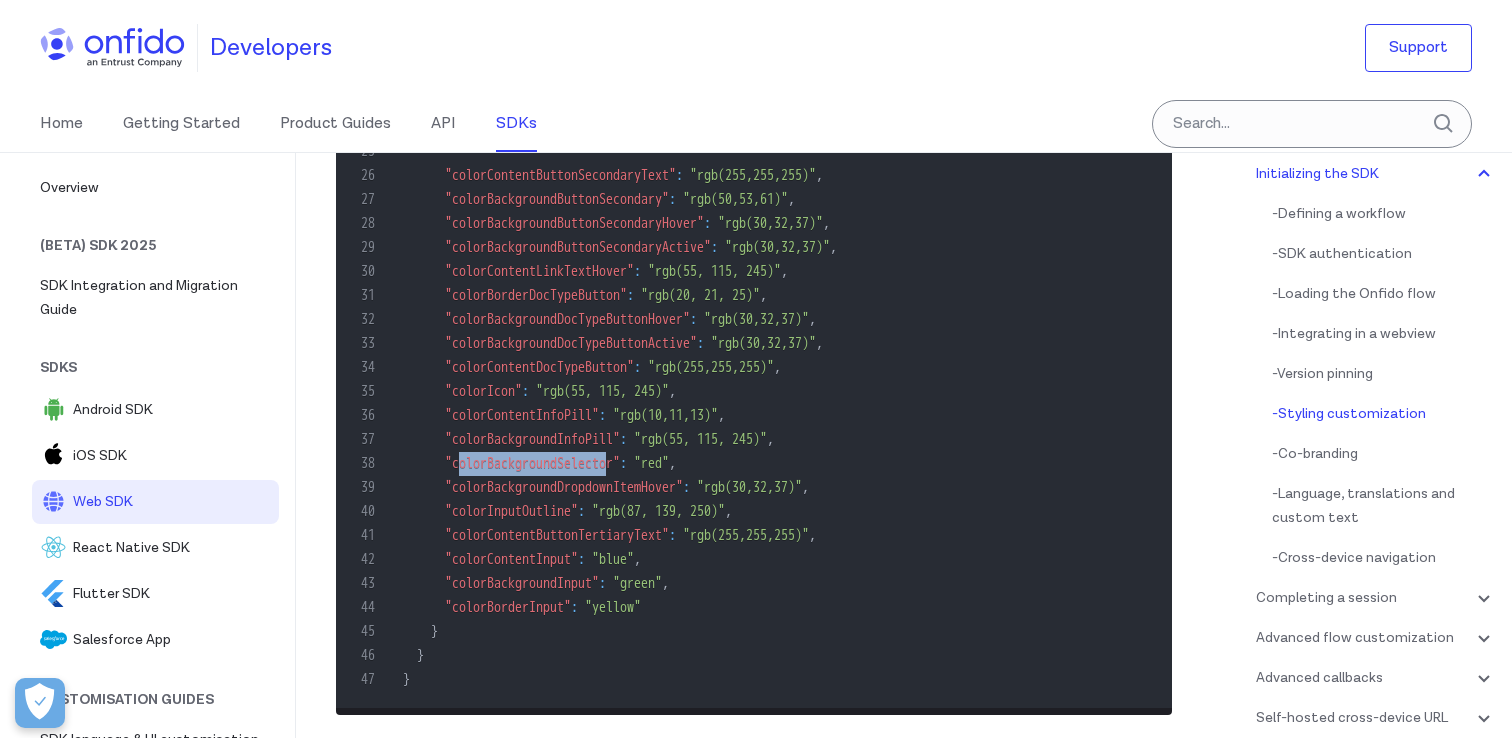 scroll, scrollTop: 7711, scrollLeft: 0, axis: vertical 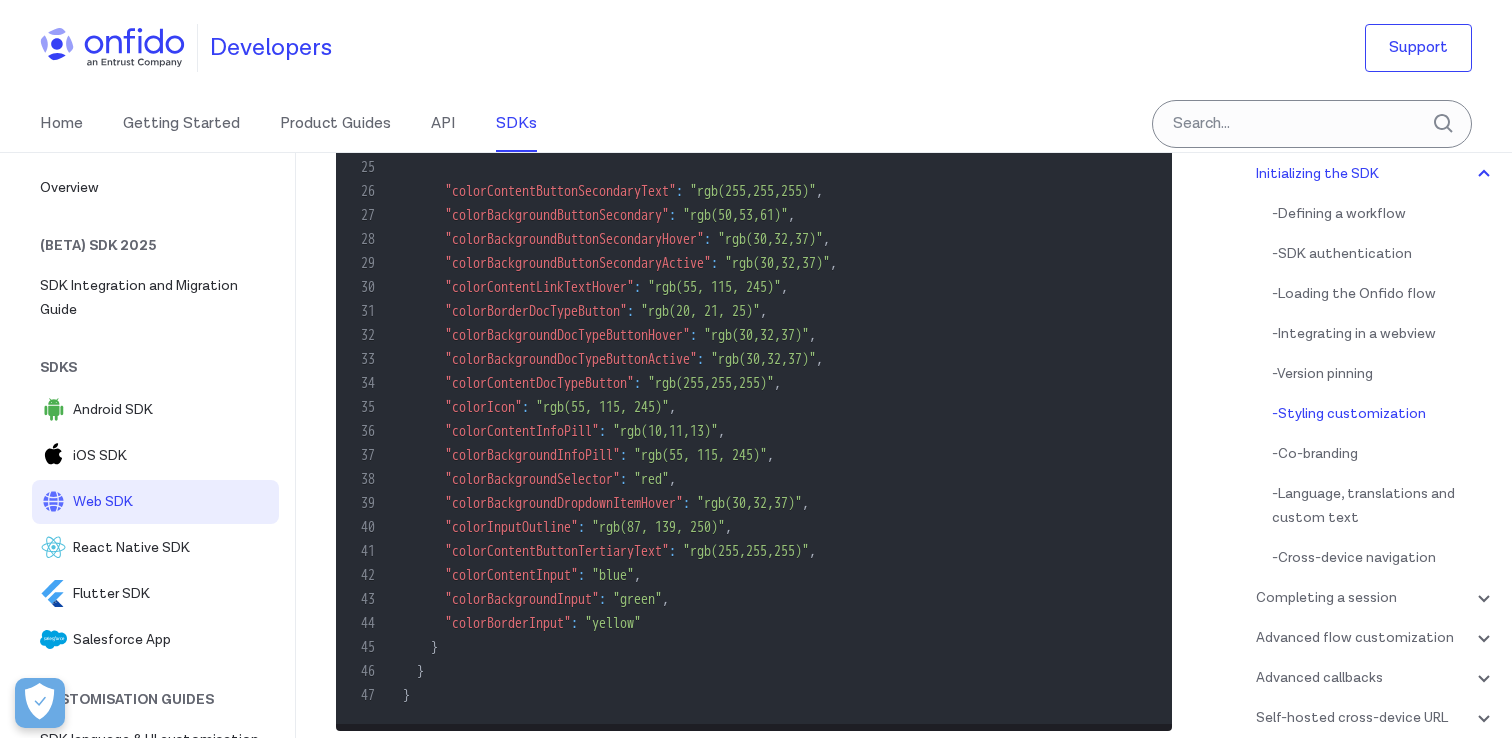 drag, startPoint x: 490, startPoint y: 215, endPoint x: 698, endPoint y: 222, distance: 208.11775 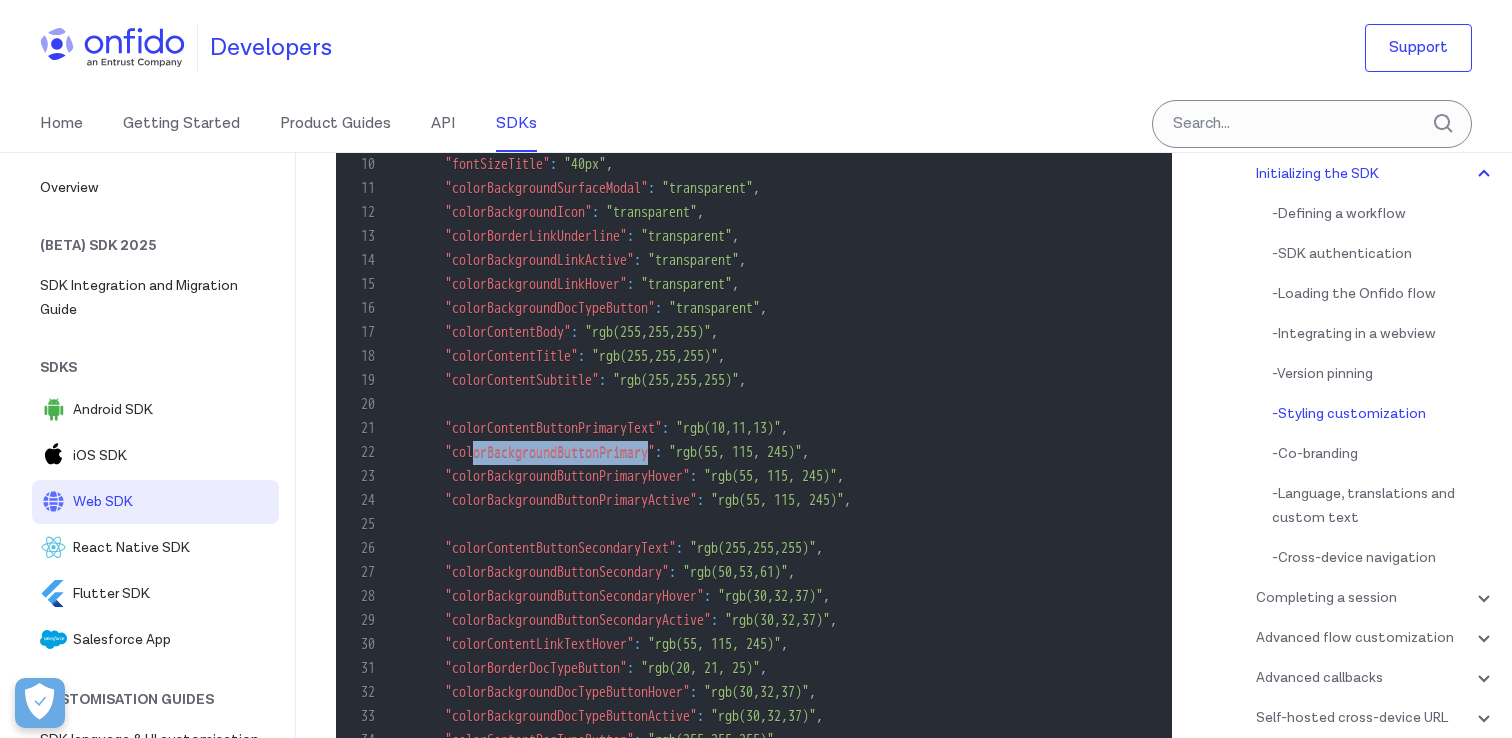 scroll, scrollTop: 7352, scrollLeft: 0, axis: vertical 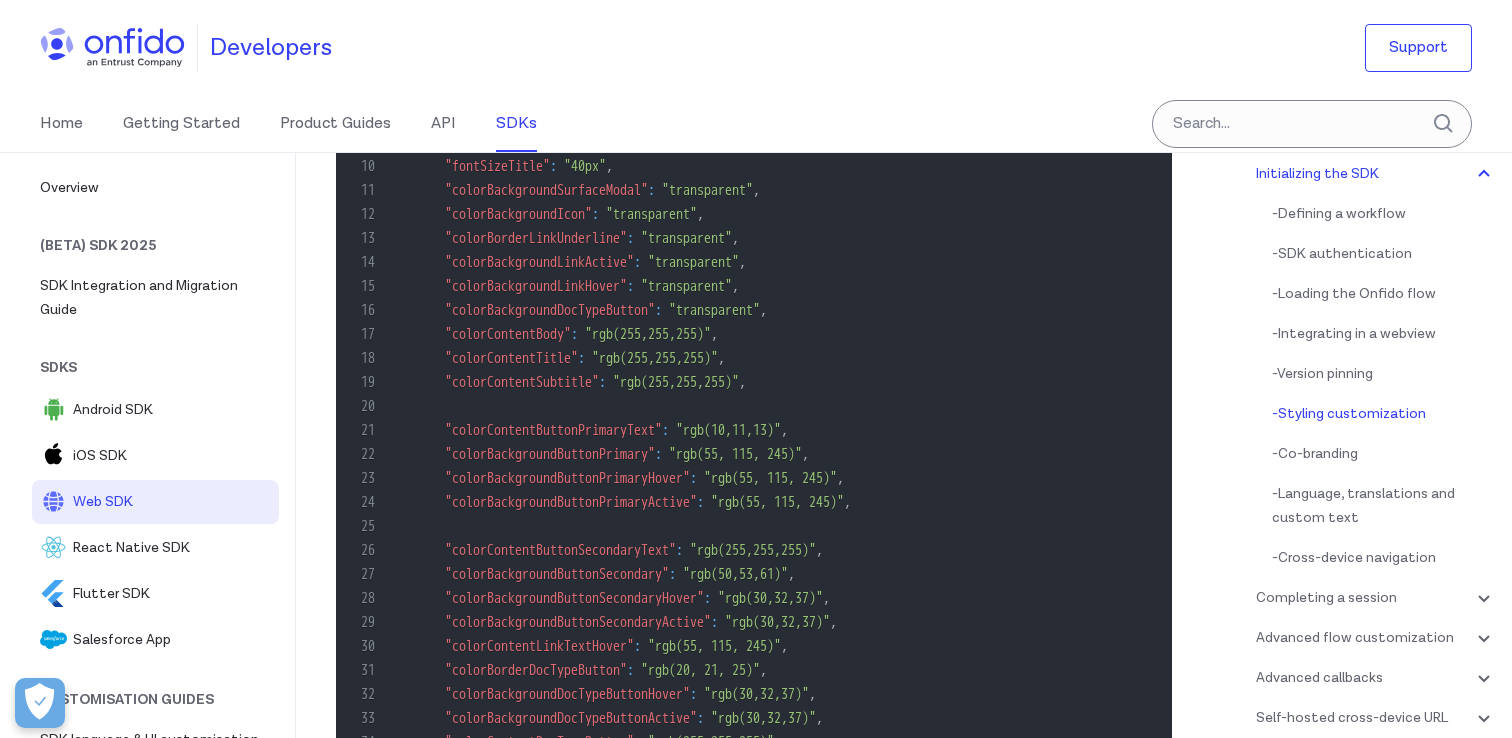 click on ""colorContentBody"" at bounding box center [508, 334] 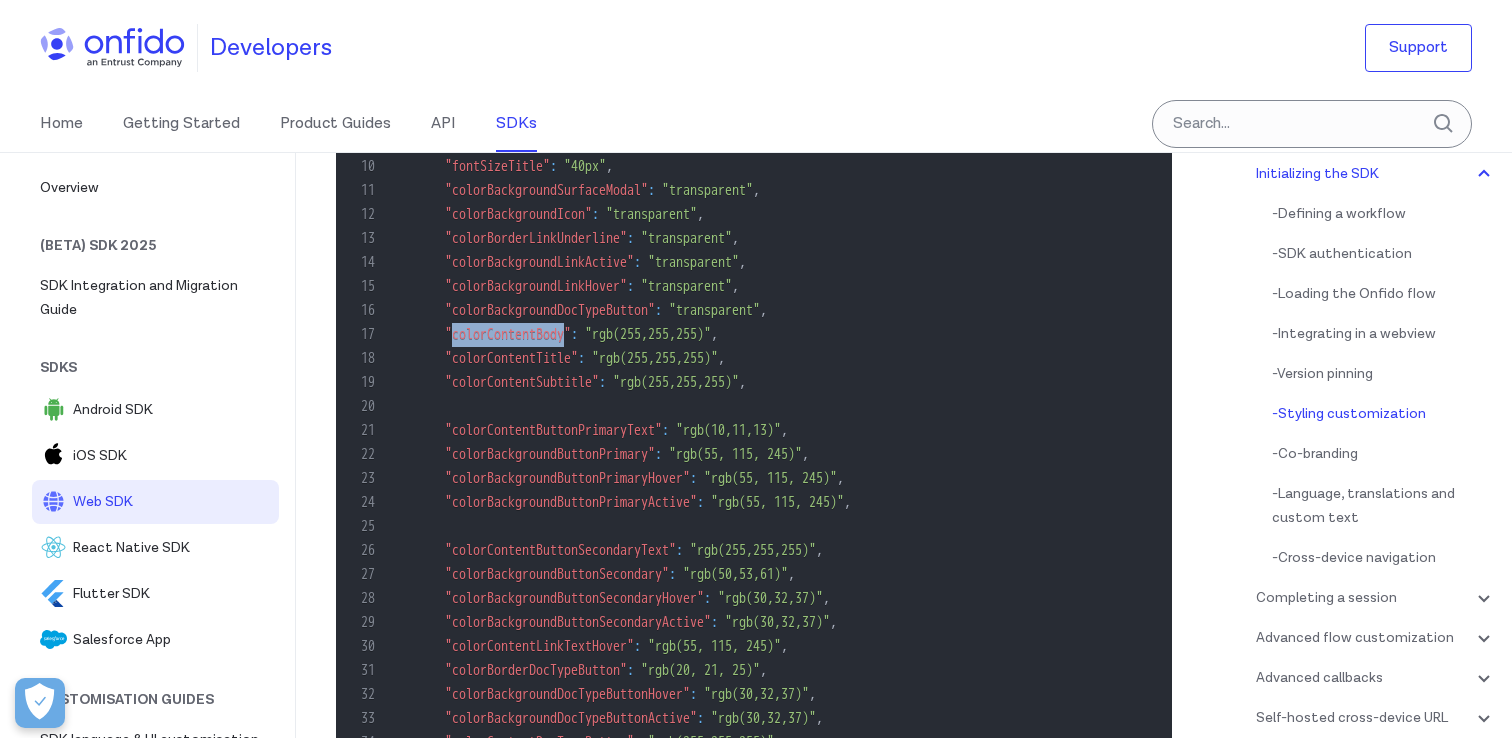 click on ""colorContentBody"" at bounding box center (508, 334) 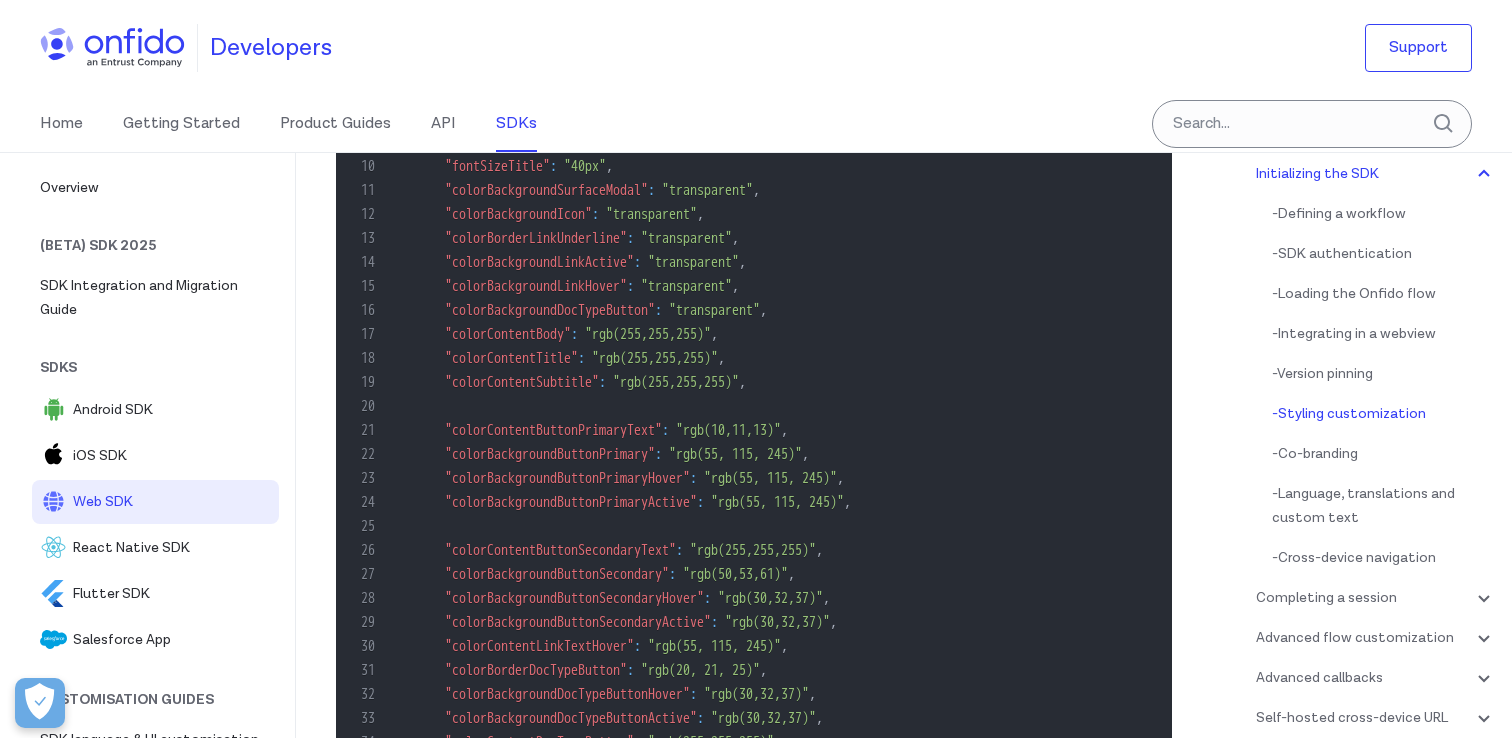 click on ""colorContentSubtitle"" at bounding box center [522, 382] 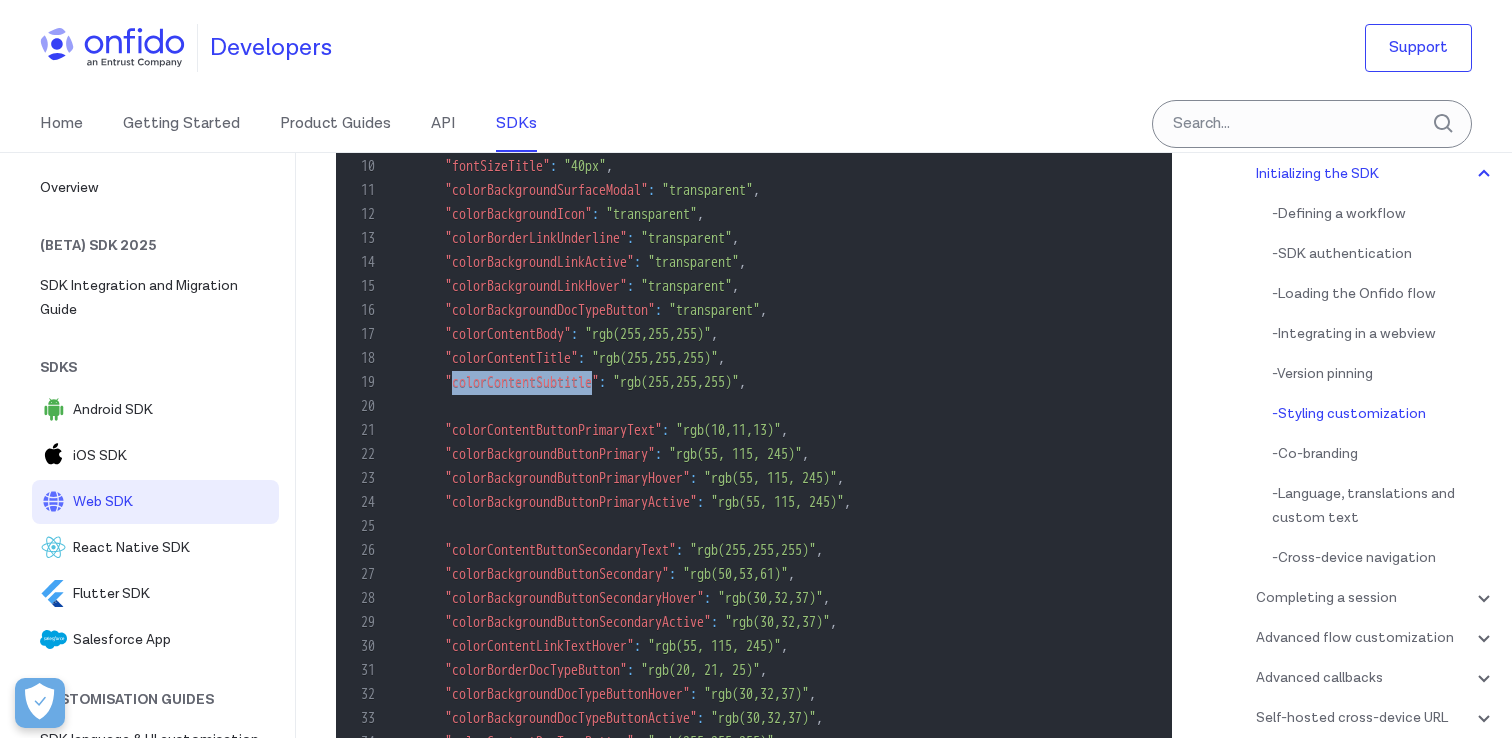 click on ""colorContentSubtitle"" at bounding box center [522, 382] 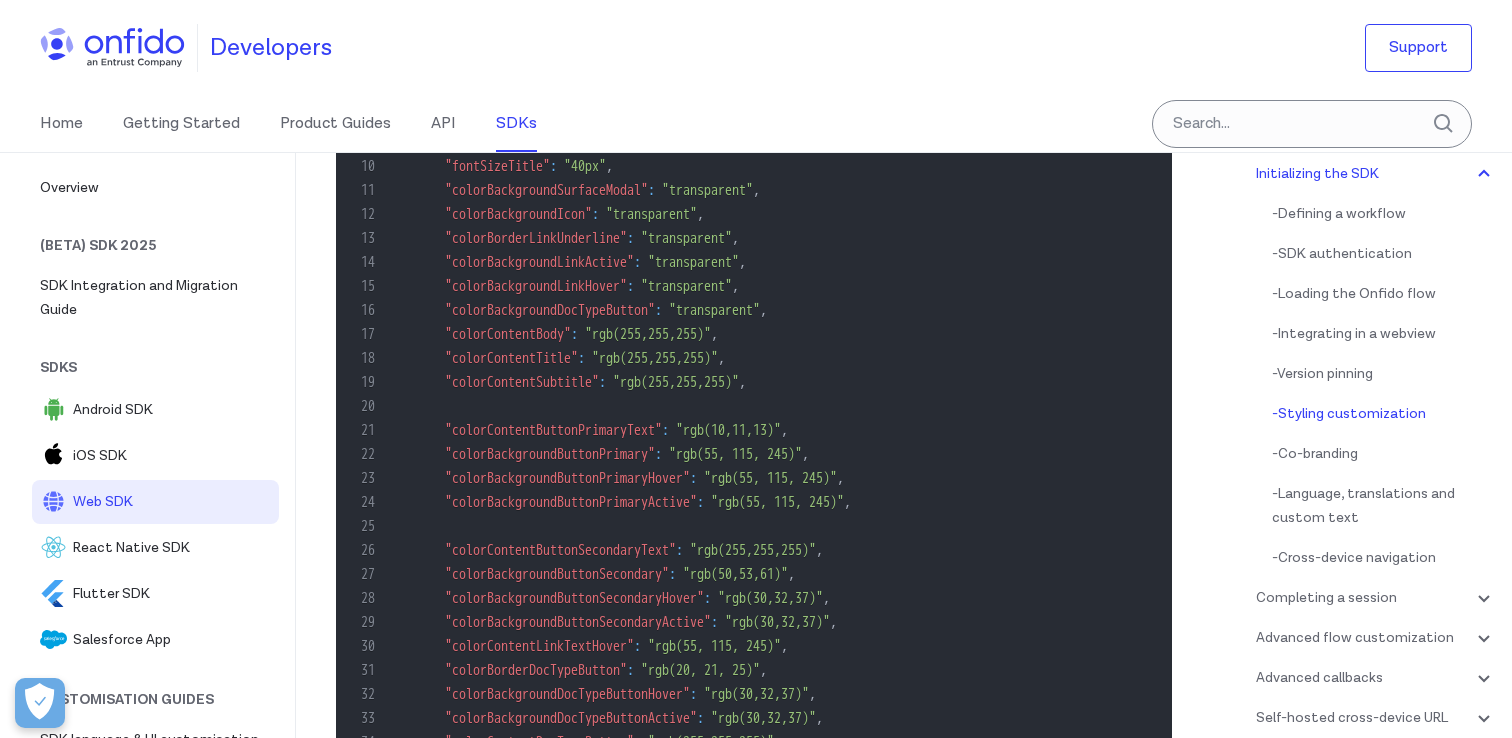 click on "18 "colorContentTitle" : "rgb(255,255,255)" ," at bounding box center [744, 359] 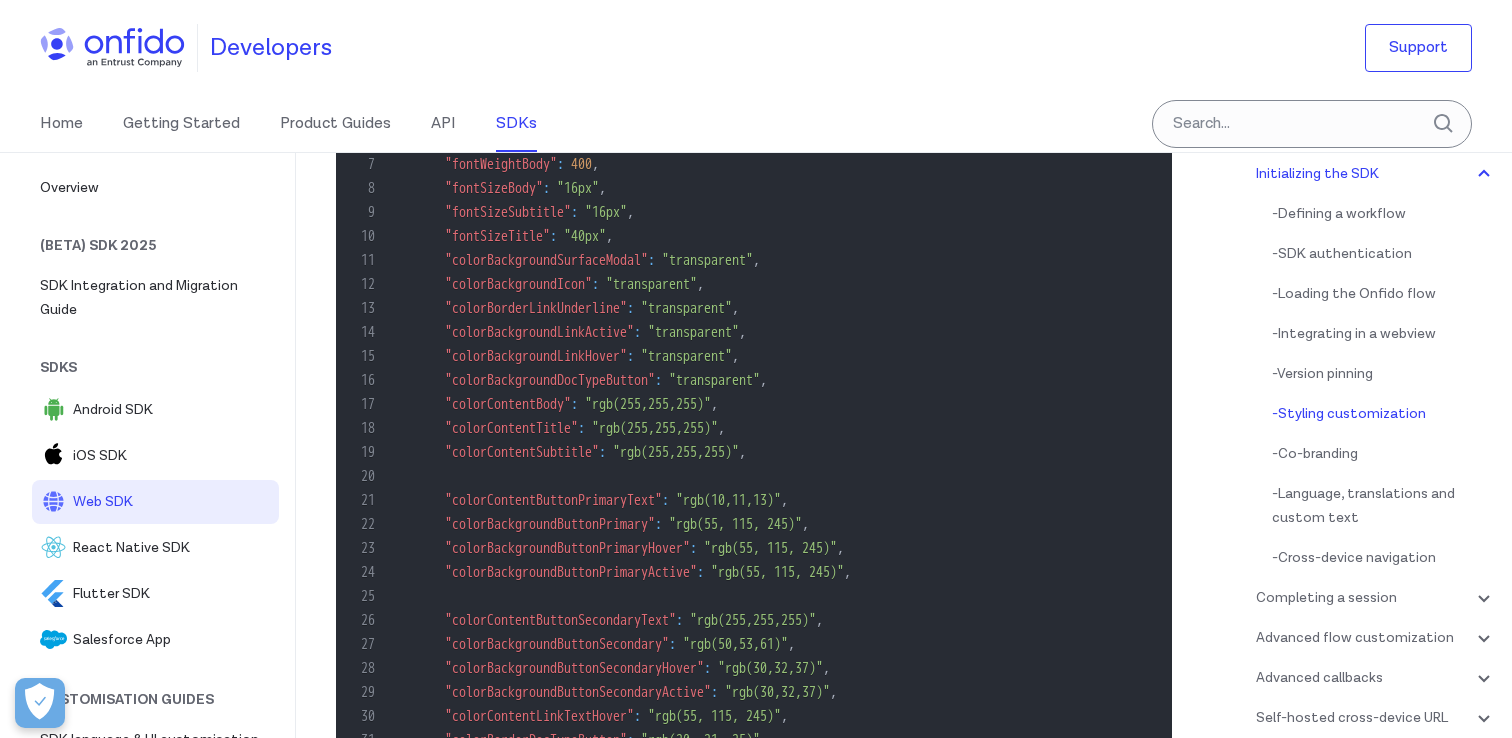 scroll, scrollTop: 7265, scrollLeft: 0, axis: vertical 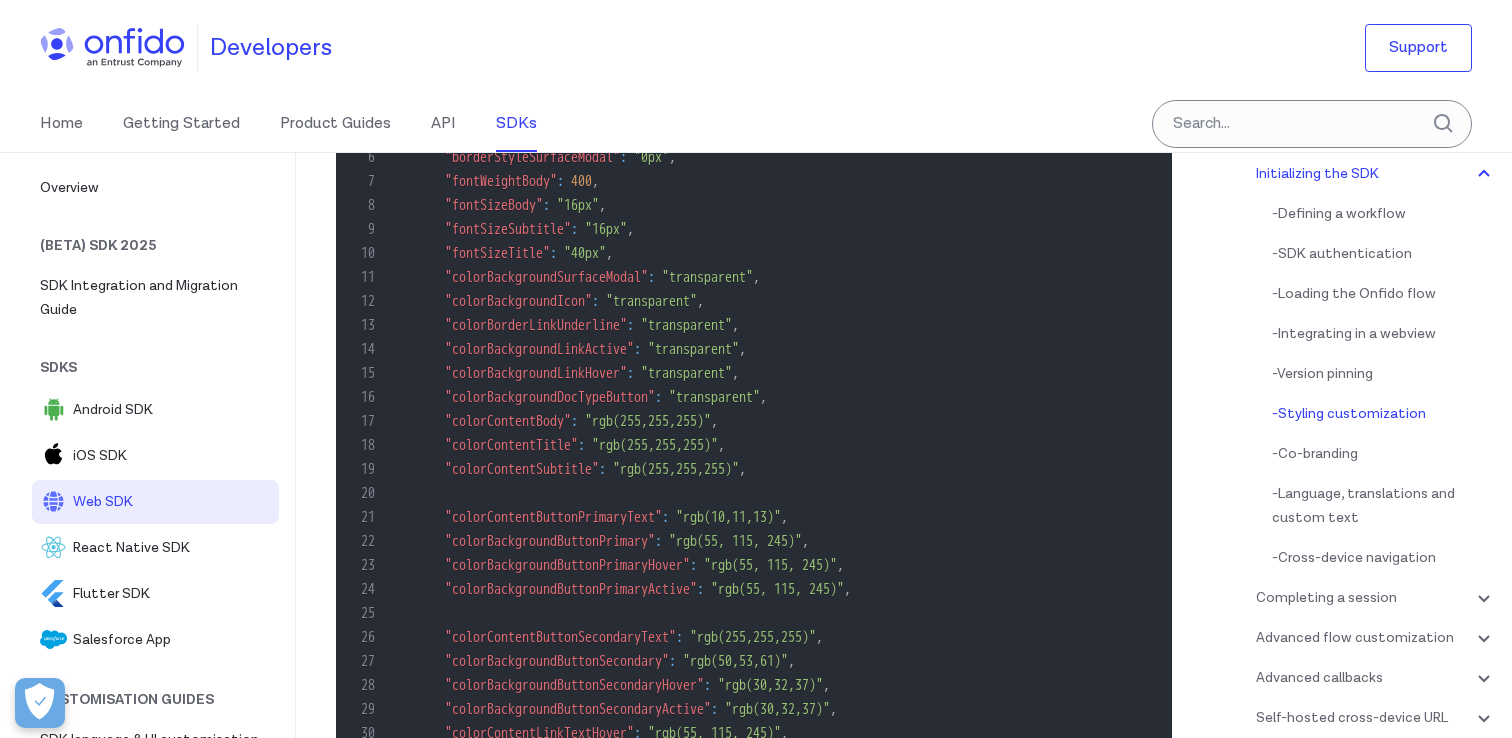 click on ""borderRadiusButton"" at bounding box center [515, 133] 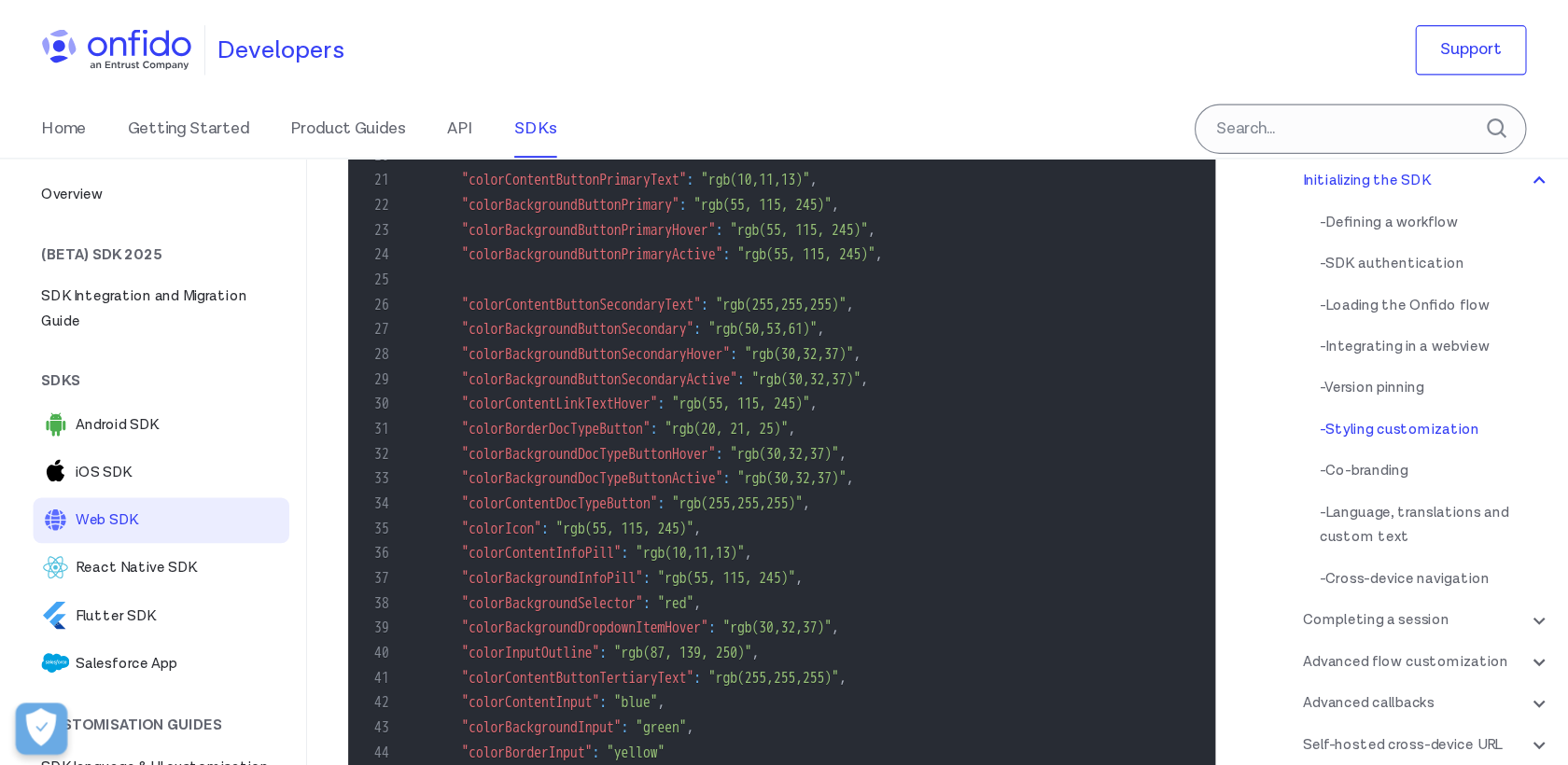 scroll, scrollTop: 7098, scrollLeft: 0, axis: vertical 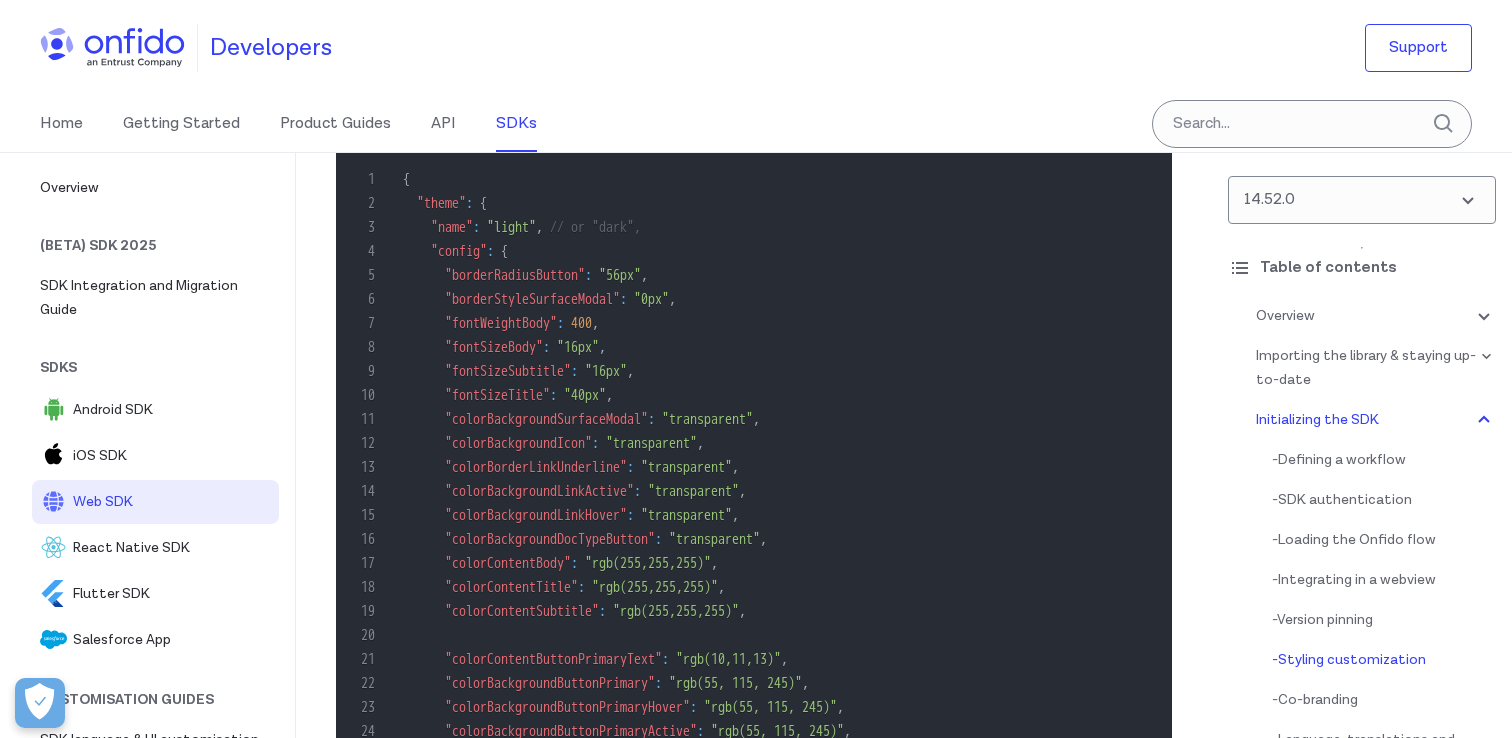 click on ""fontWeightBody"" at bounding box center (501, 323) 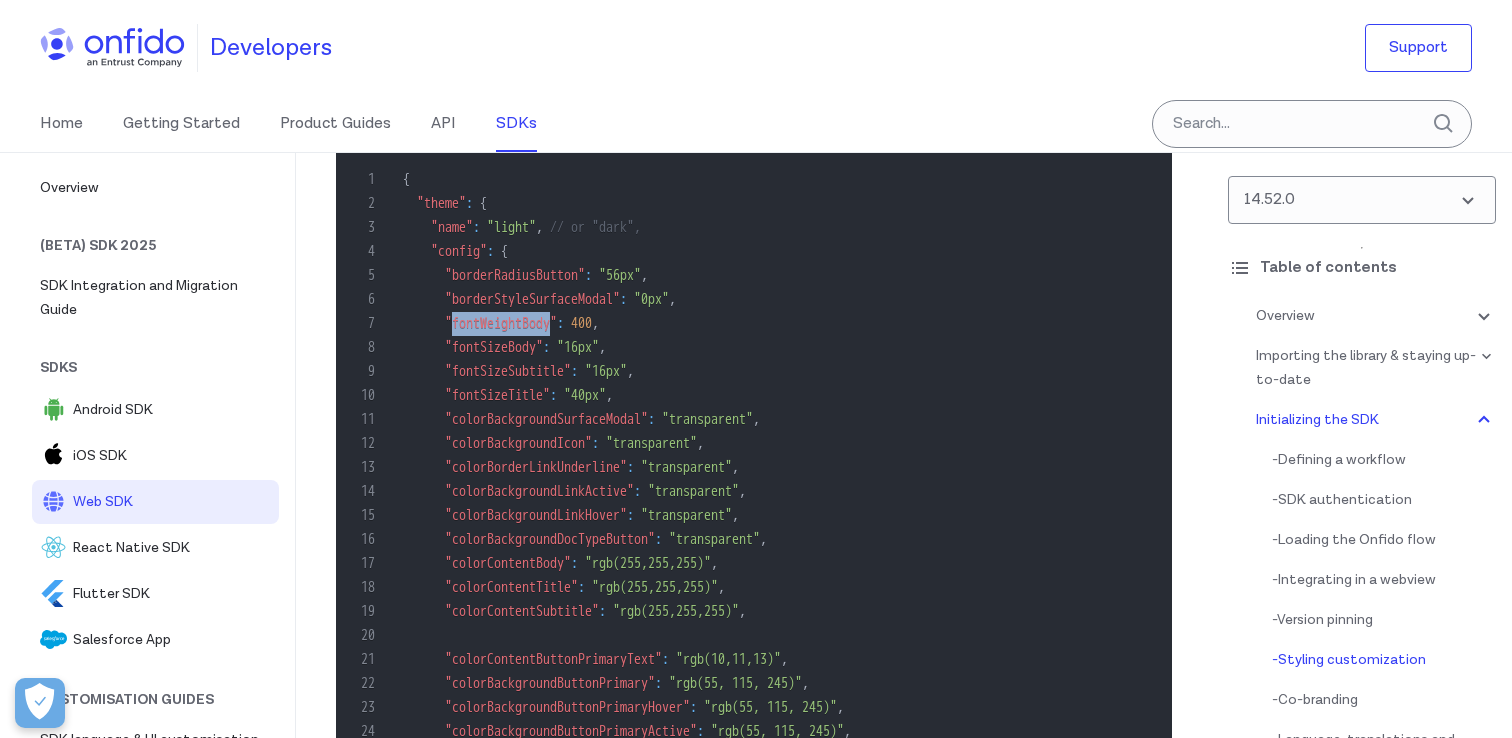 click on ""fontWeightBody"" at bounding box center (501, 323) 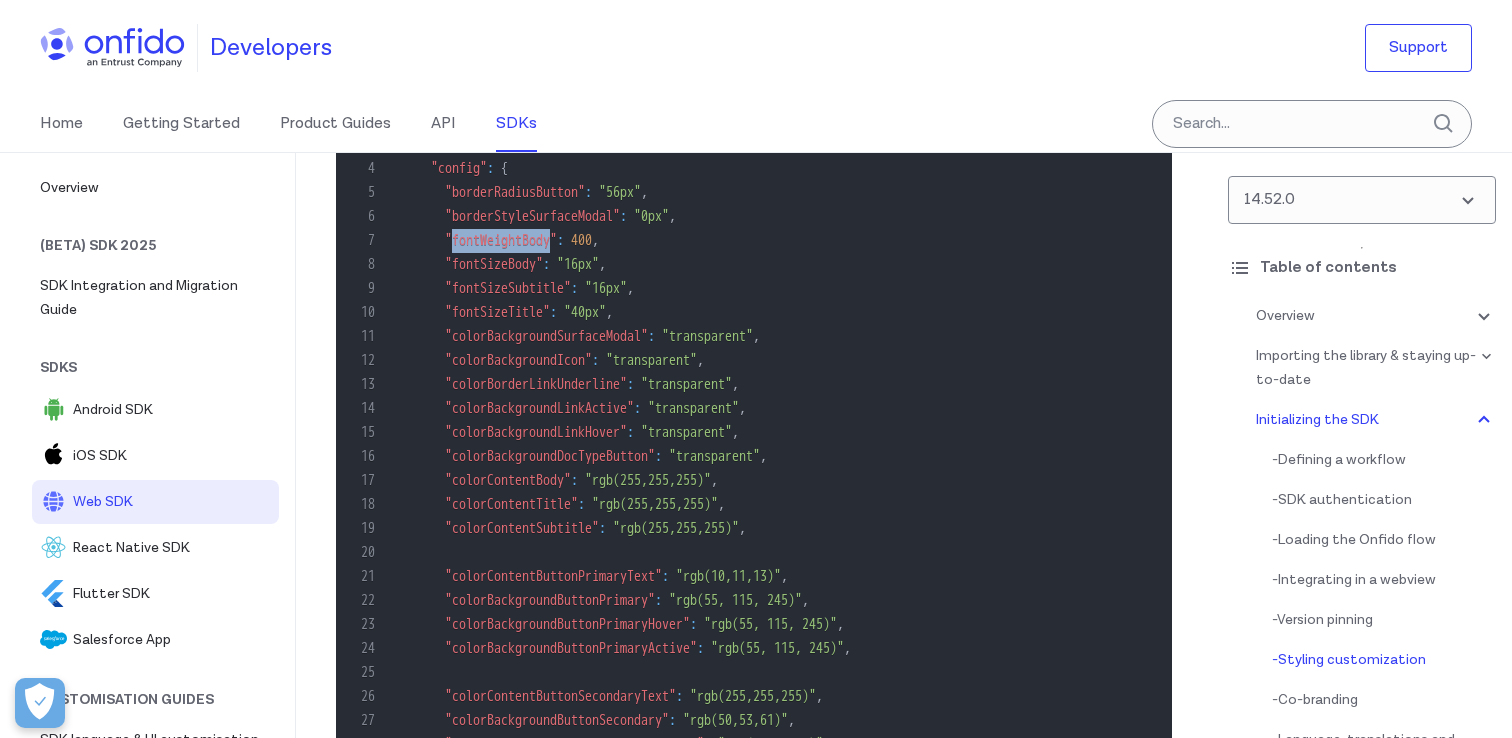 scroll, scrollTop: 7246, scrollLeft: 0, axis: vertical 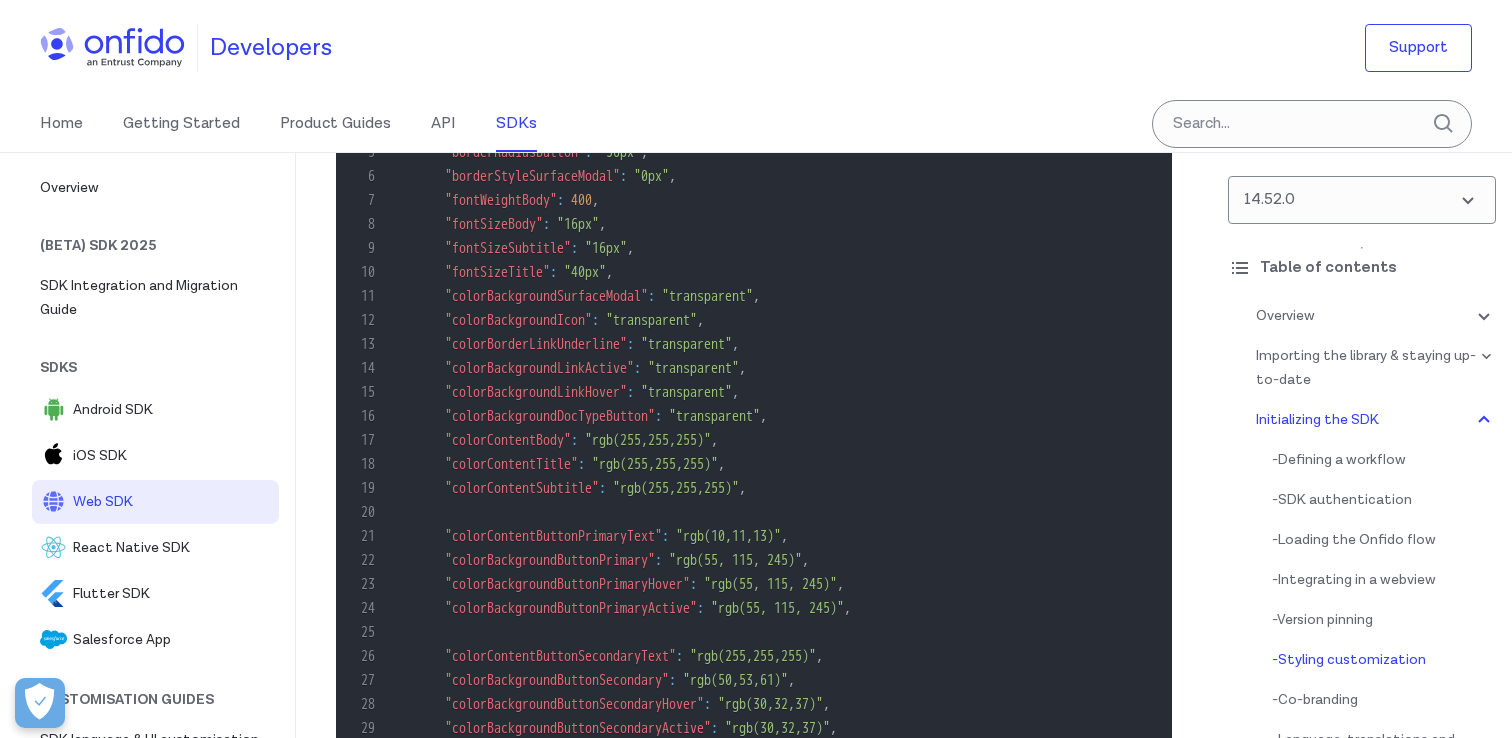 click on "13 "colorBorderLinkUnderline" : "transparent" ," at bounding box center (744, 345) 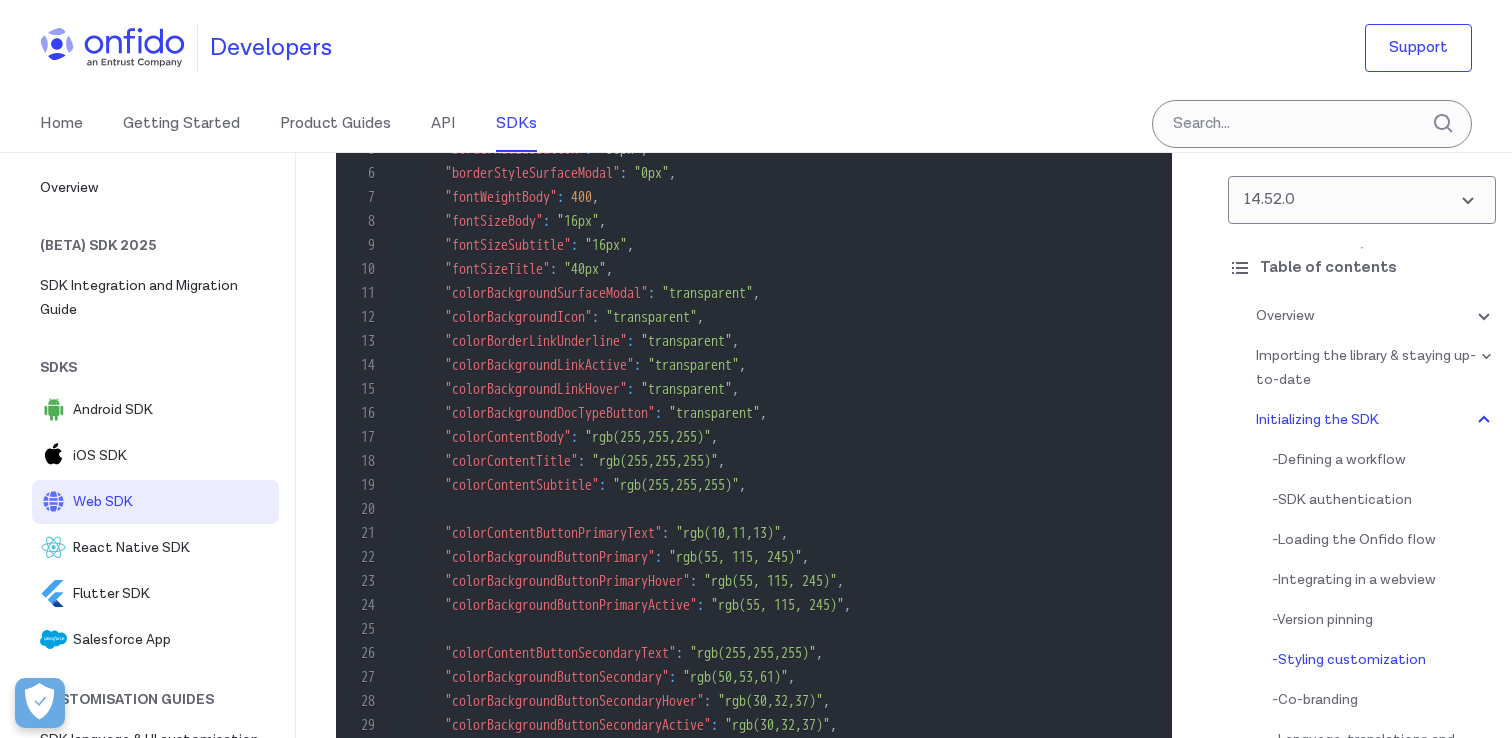 scroll, scrollTop: 7244, scrollLeft: 0, axis: vertical 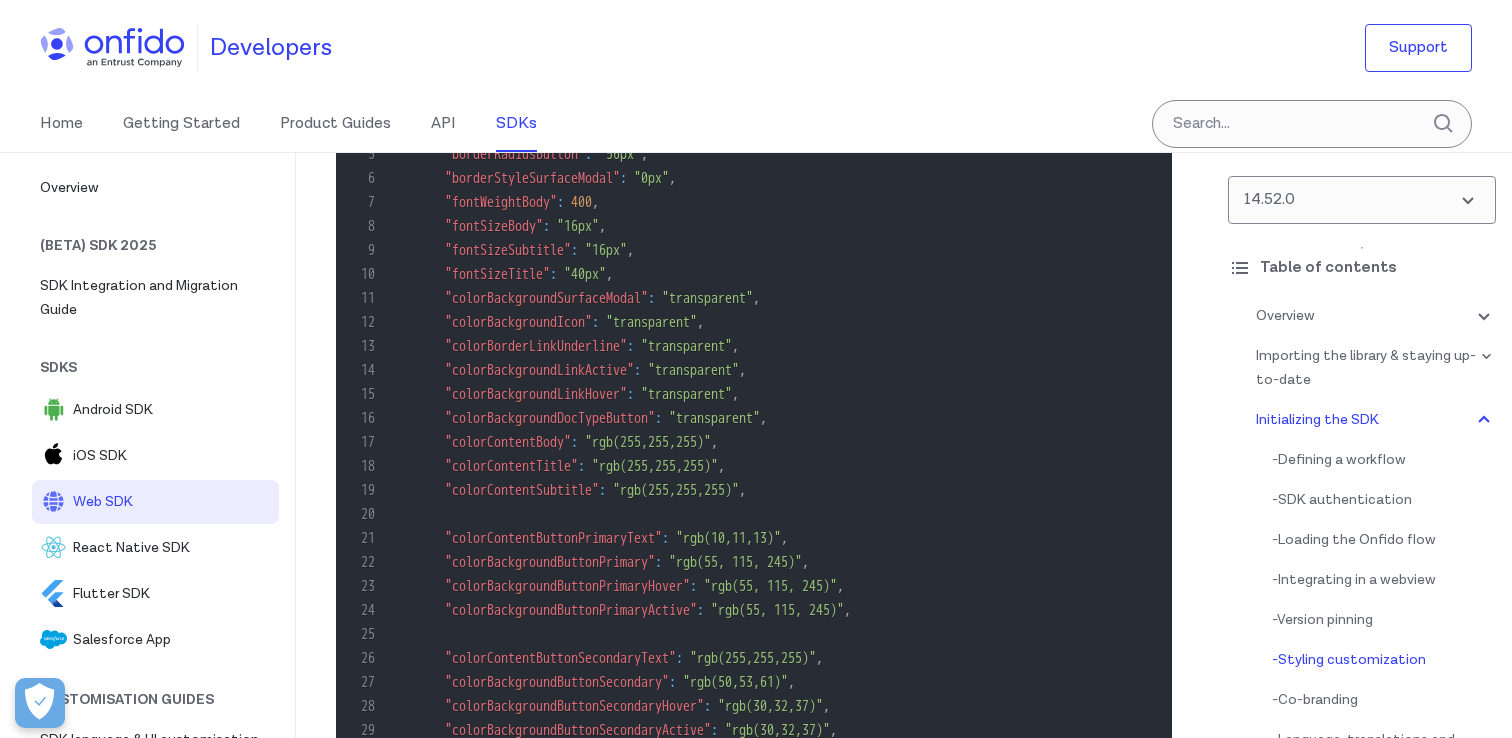 drag, startPoint x: 550, startPoint y: 467, endPoint x: 674, endPoint y: 465, distance: 124.01613 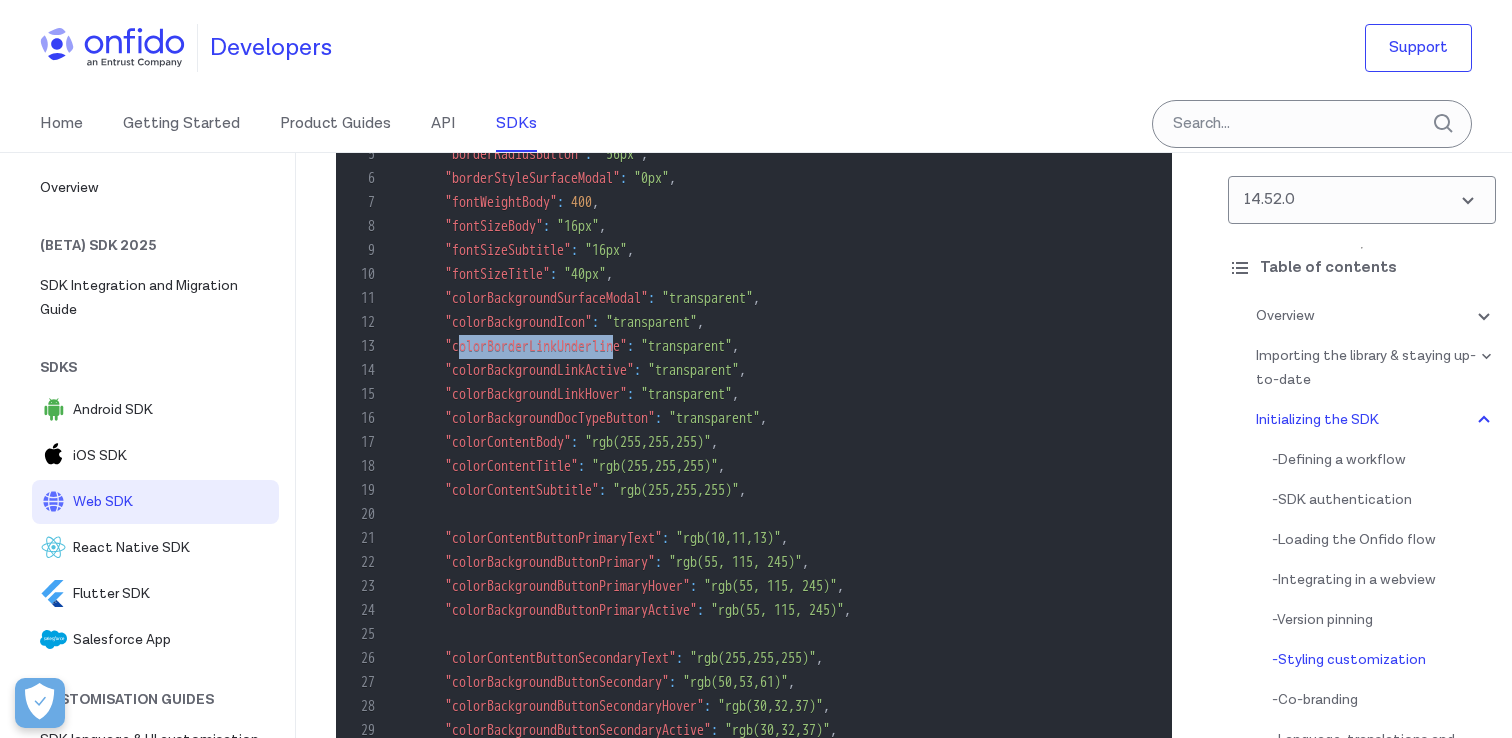drag, startPoint x: 655, startPoint y: 475, endPoint x: 455, endPoint y: 474, distance: 200.0025 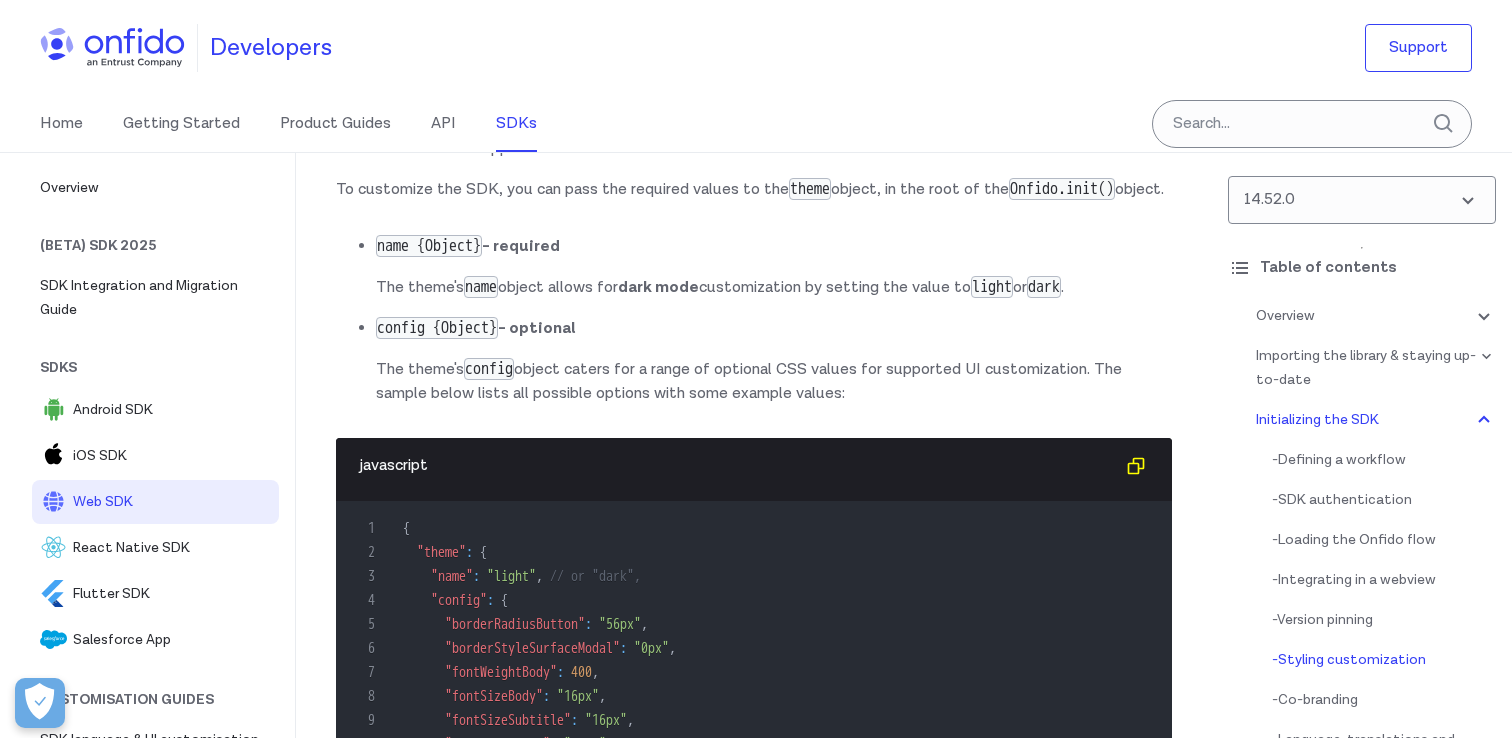 scroll, scrollTop: 6768, scrollLeft: 0, axis: vertical 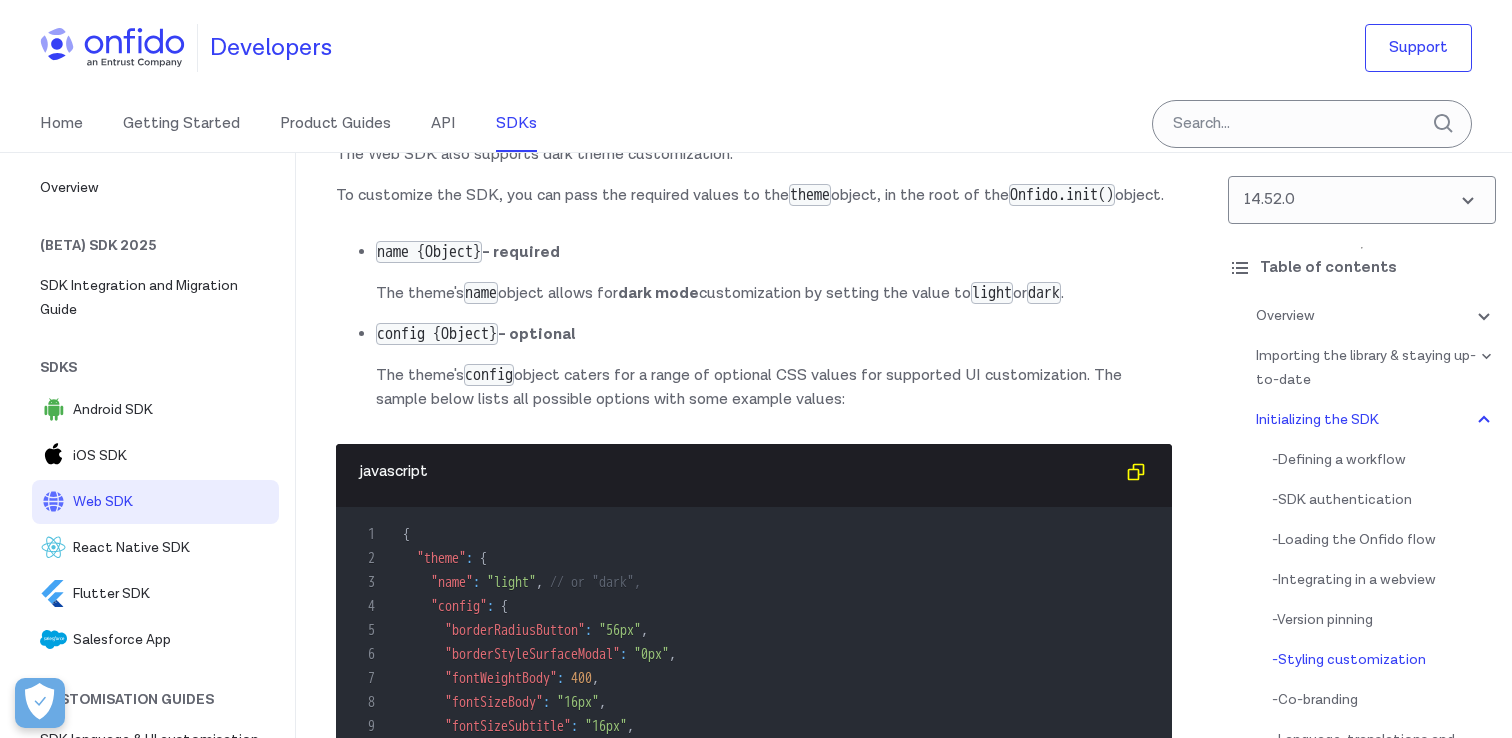 click on "The theme's  name  object allows for  dark mode  customization by setting the value to  light  or  dark ." at bounding box center (774, 293) 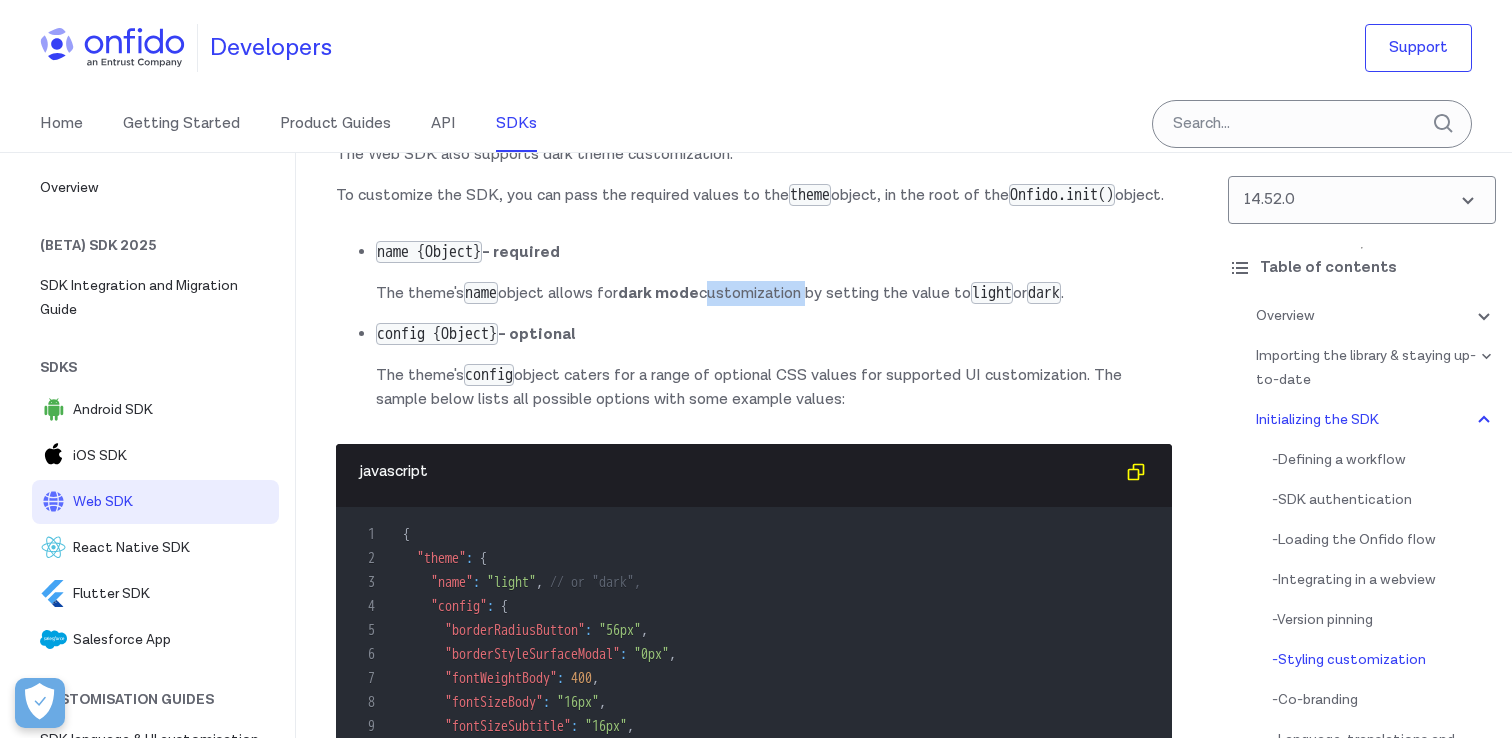click on "The theme's  name  object allows for  dark mode  customization by setting the value to  light  or  dark ." at bounding box center [774, 293] 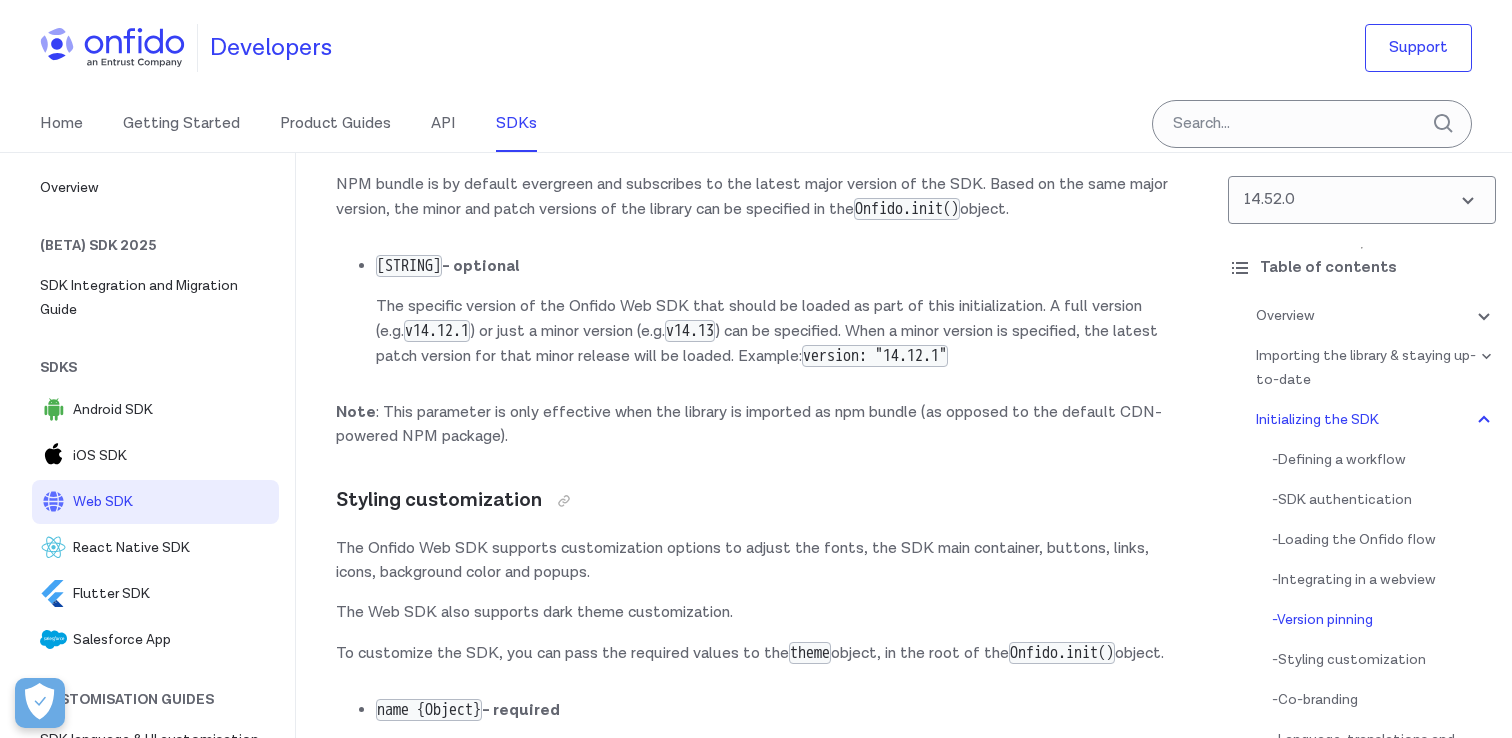 scroll, scrollTop: 6309, scrollLeft: 0, axis: vertical 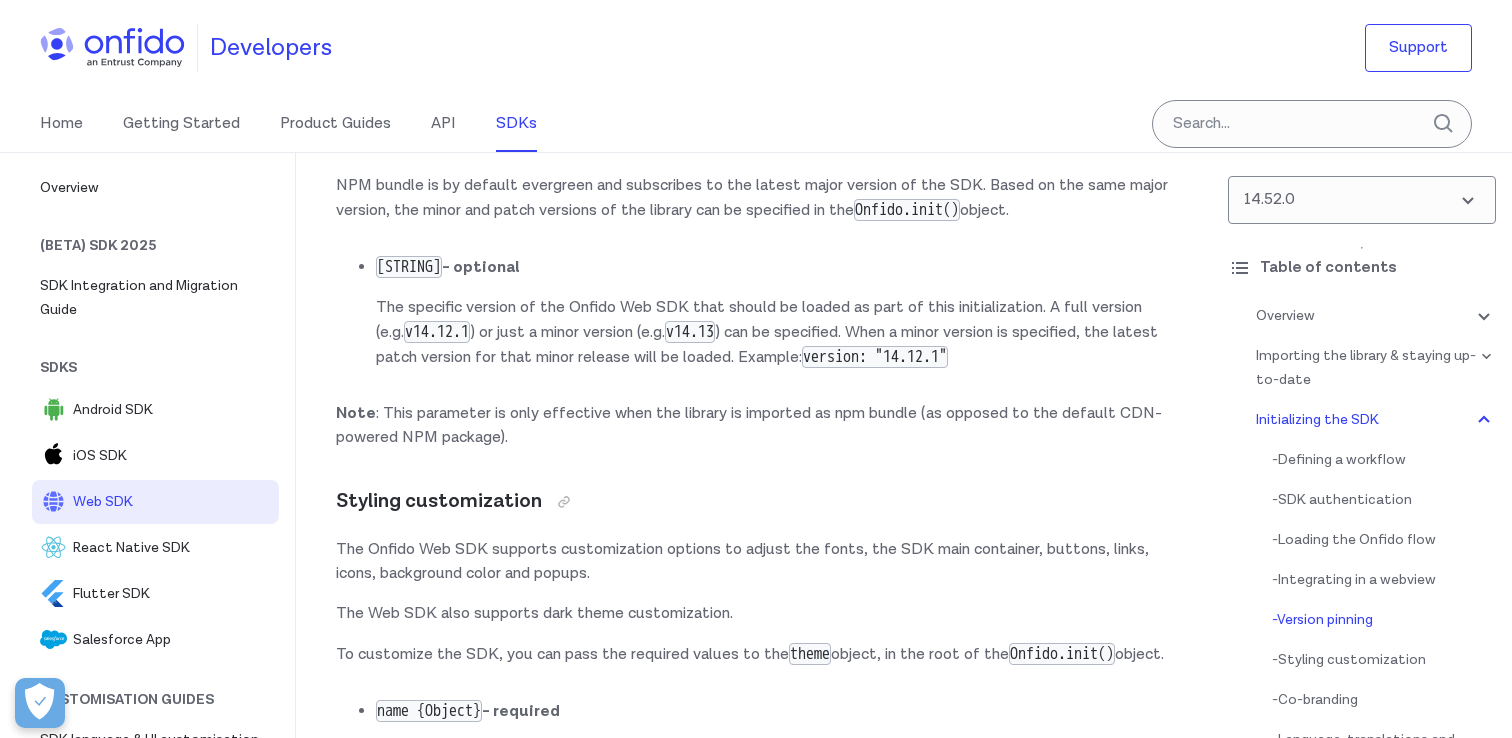 click on "The specific version of the Onfido Web SDK that should be loaded as part of this initialization. A full version (e.g.  v14.12.1 ) or just a minor version (e.g.  v14.13 ) can be specified. When a minor version is specified, the latest patch version for that minor release will be loaded.
Example:  version: "14.12.1"" at bounding box center [774, 333] 